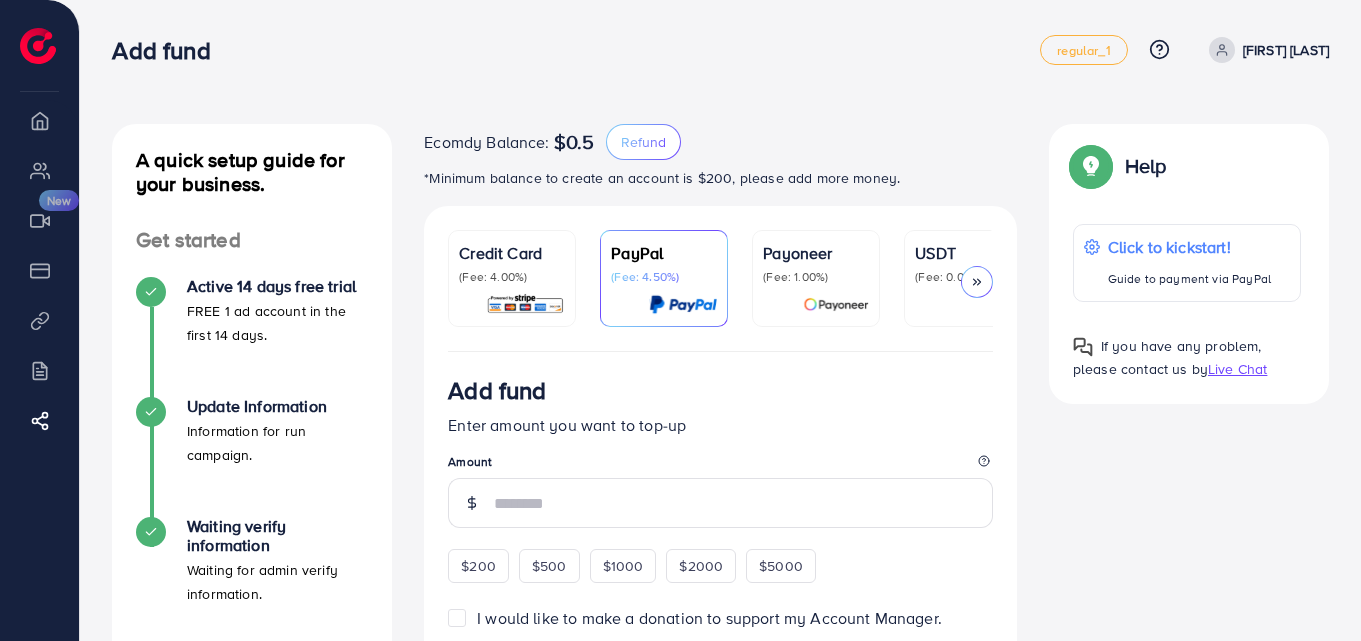 scroll, scrollTop: 0, scrollLeft: 0, axis: both 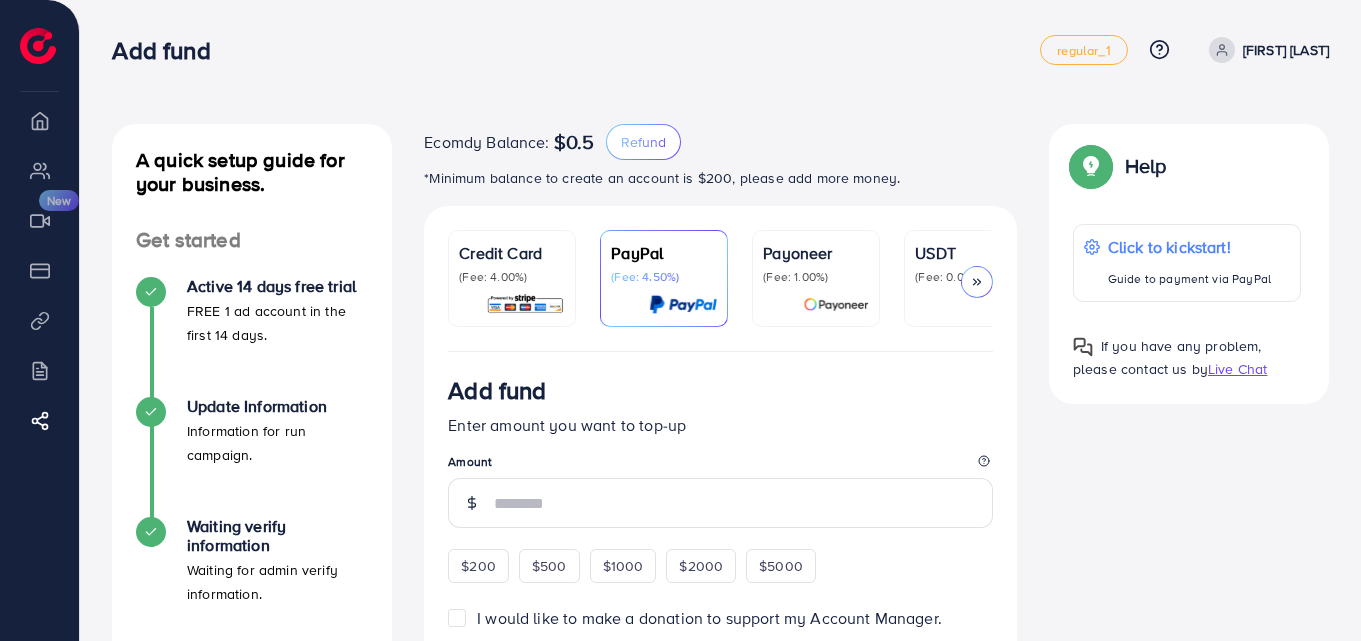 click at bounding box center [525, 304] 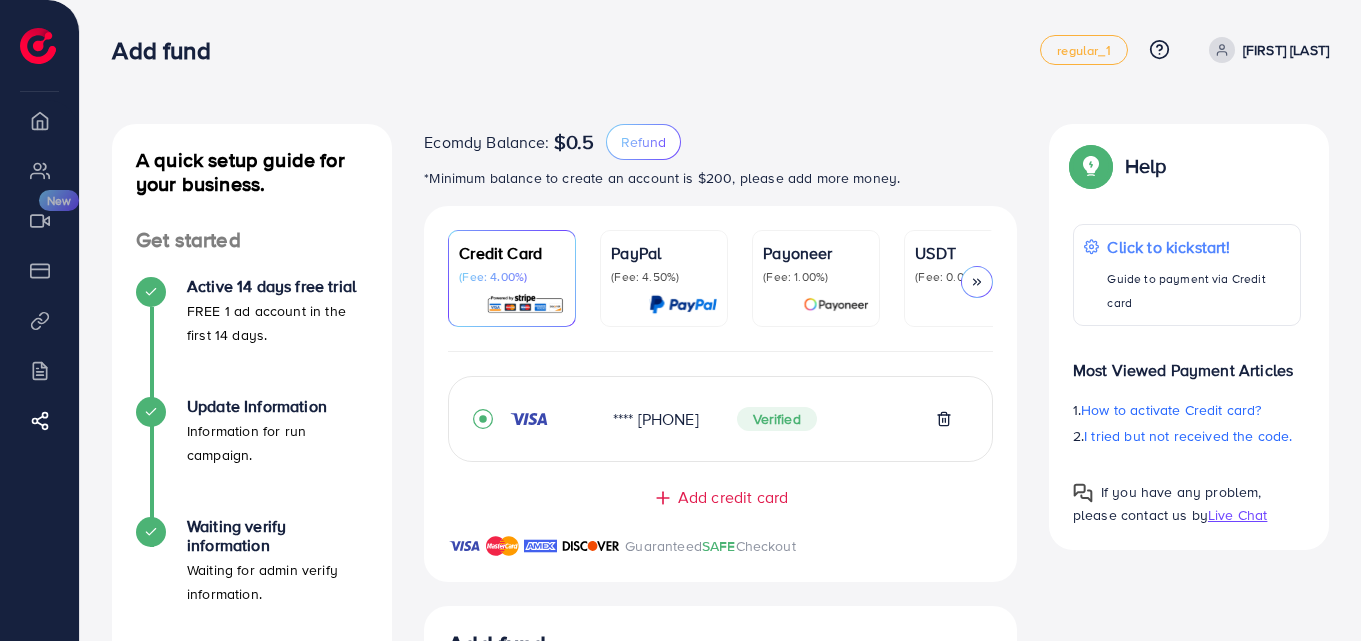 scroll, scrollTop: 561, scrollLeft: 0, axis: vertical 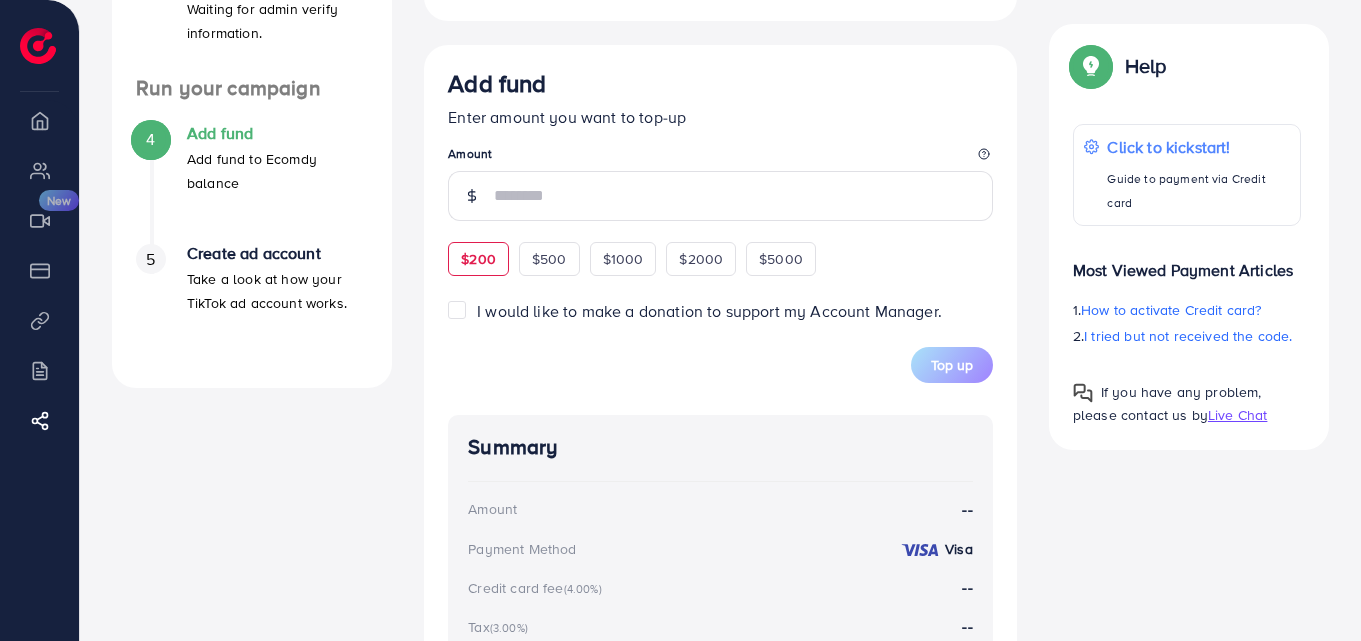 click on "$200" at bounding box center (478, 259) 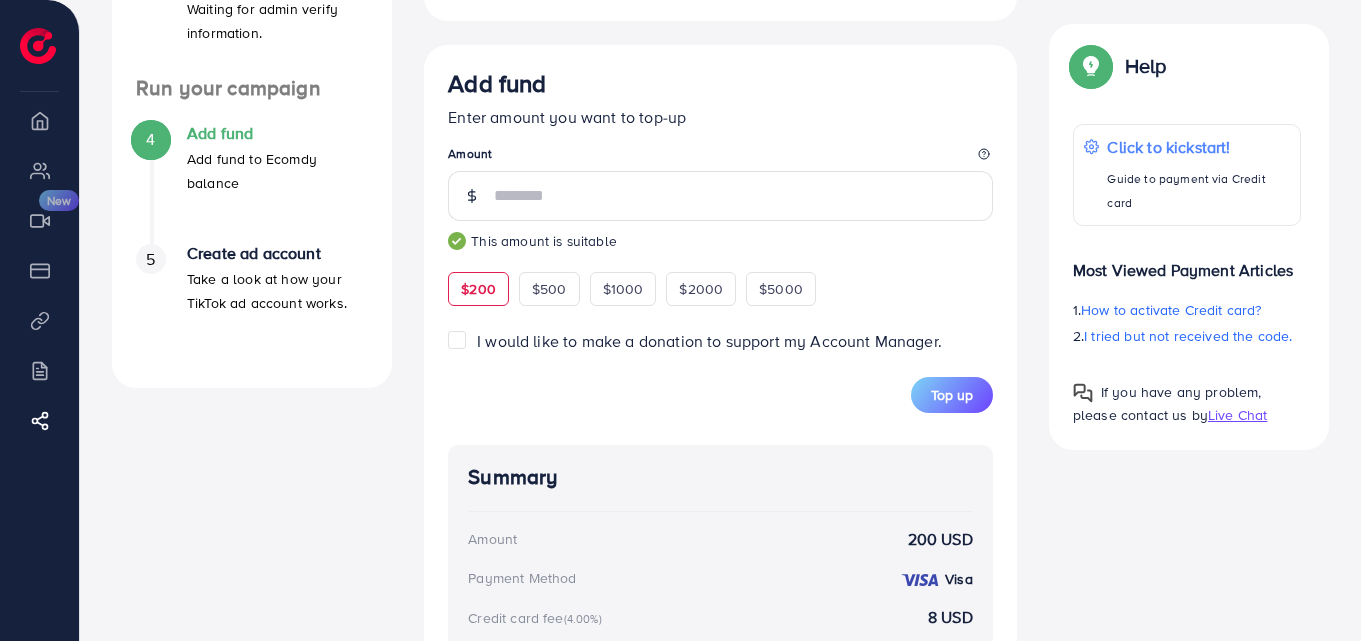 click on "I would like to make a donation to support my Account Manager." at bounding box center [709, 341] 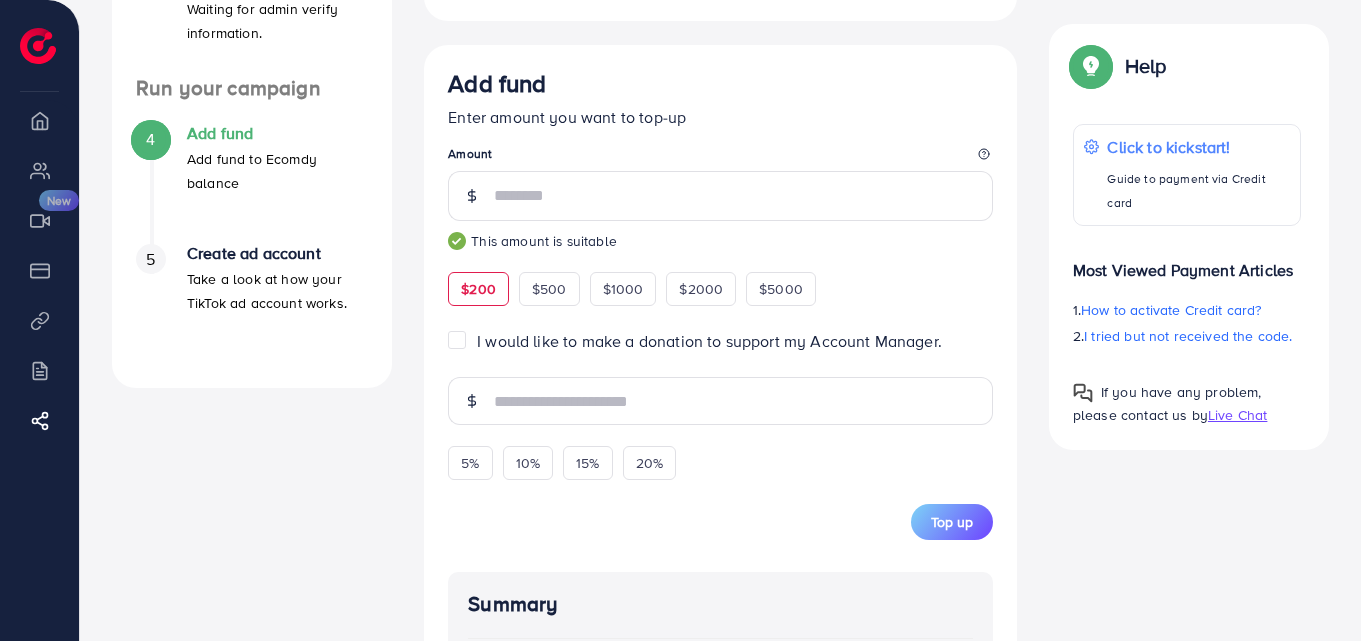 click on "I would like to make a donation to support my Account Manager." at bounding box center (709, 341) 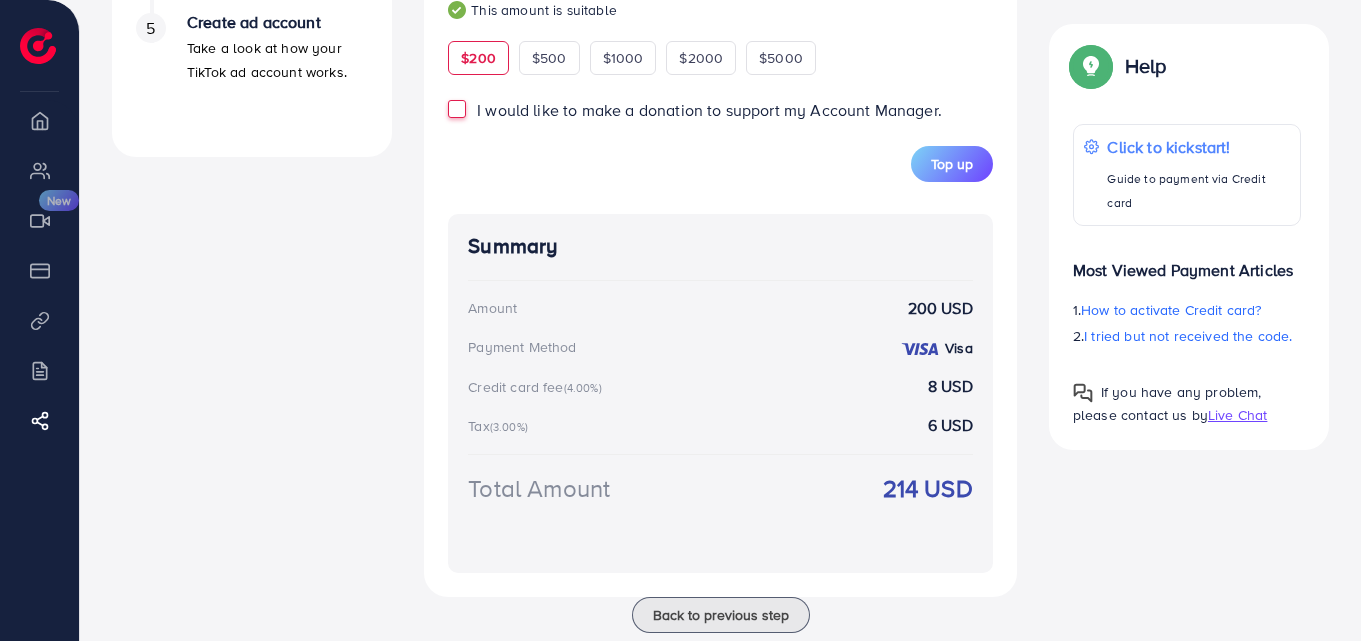 scroll, scrollTop: 845, scrollLeft: 0, axis: vertical 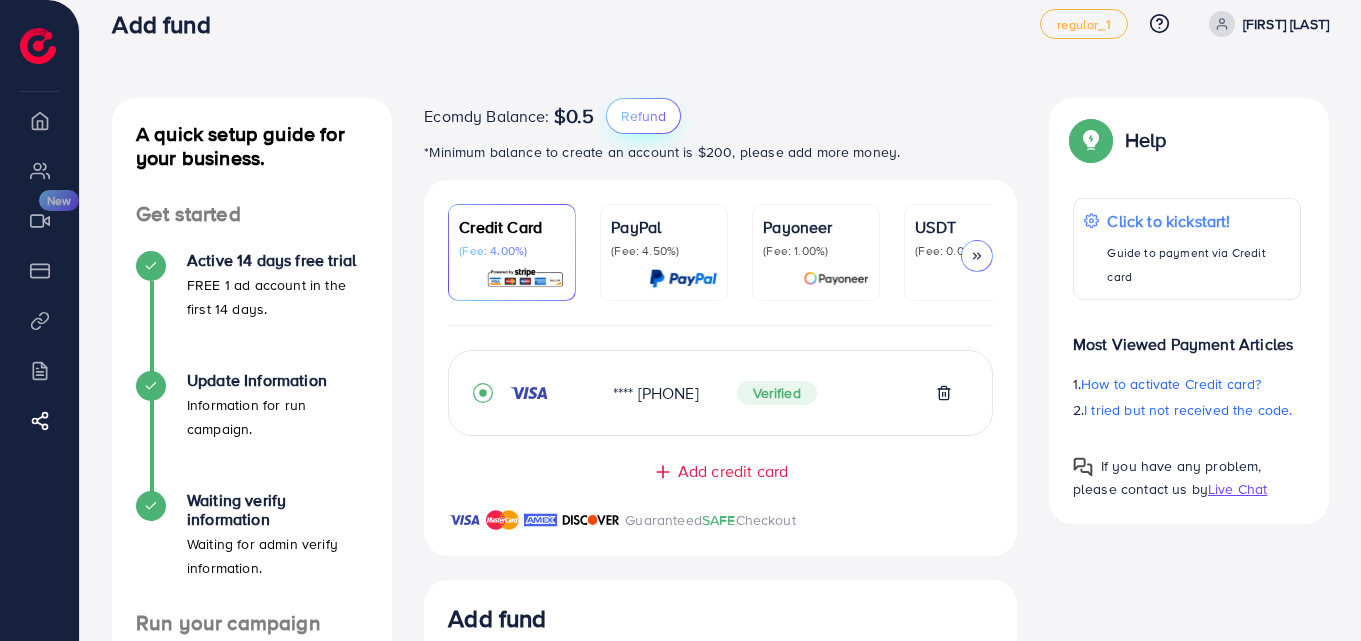 click on "Refund" at bounding box center [643, 116] 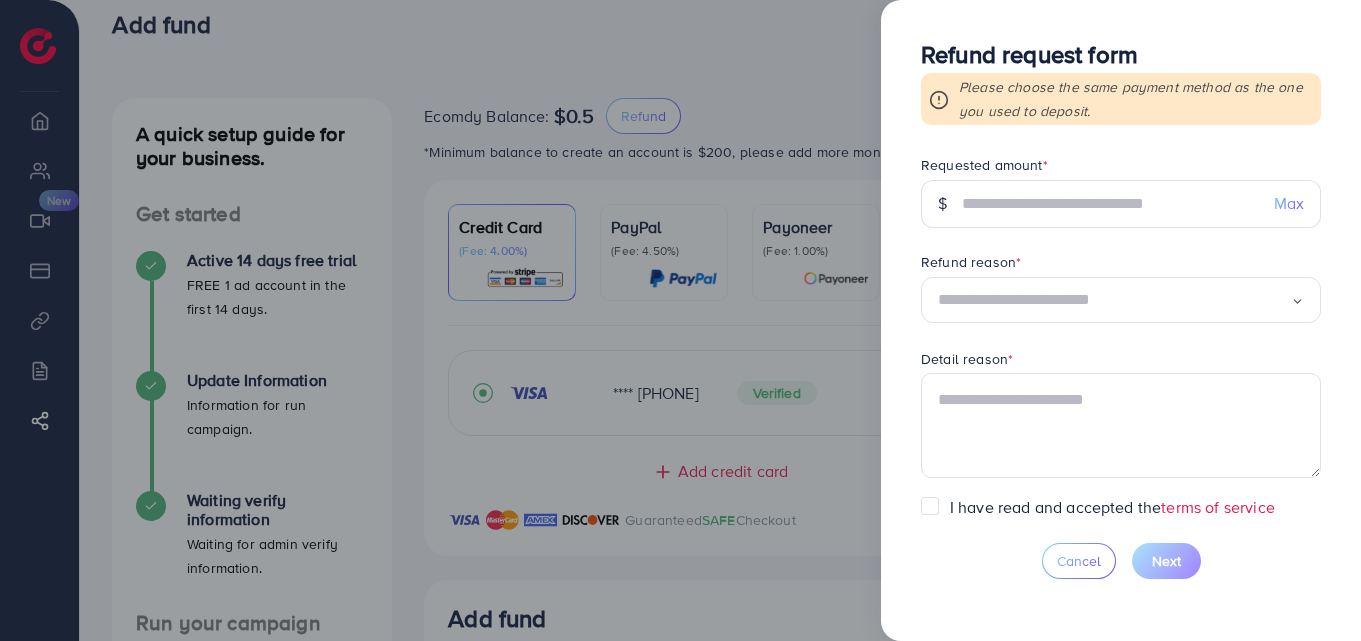 click on "Max" at bounding box center [1289, 203] 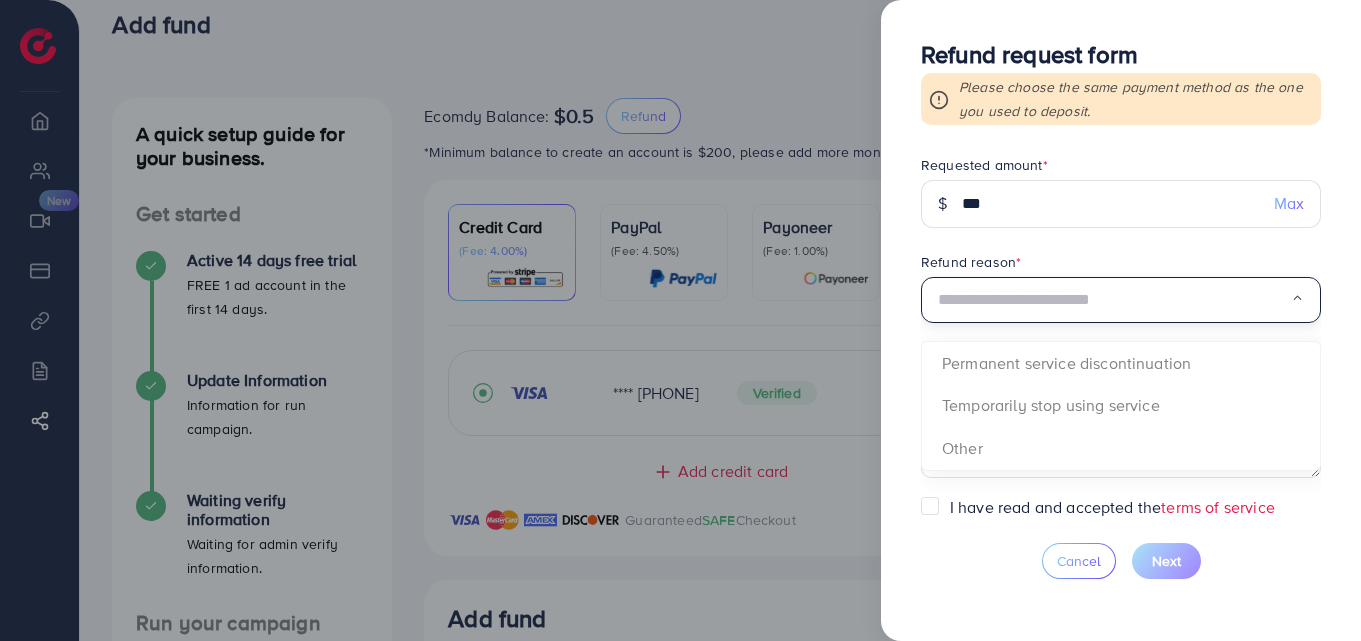click at bounding box center [1114, 300] 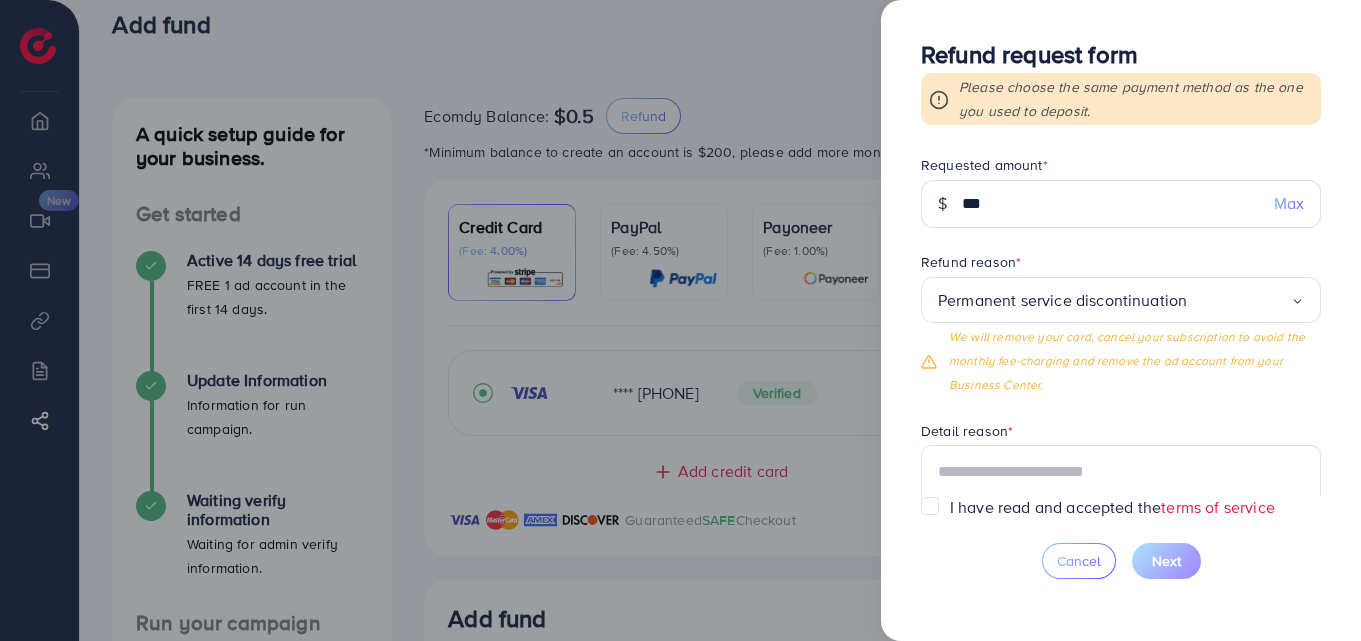 click at bounding box center (680, 320) 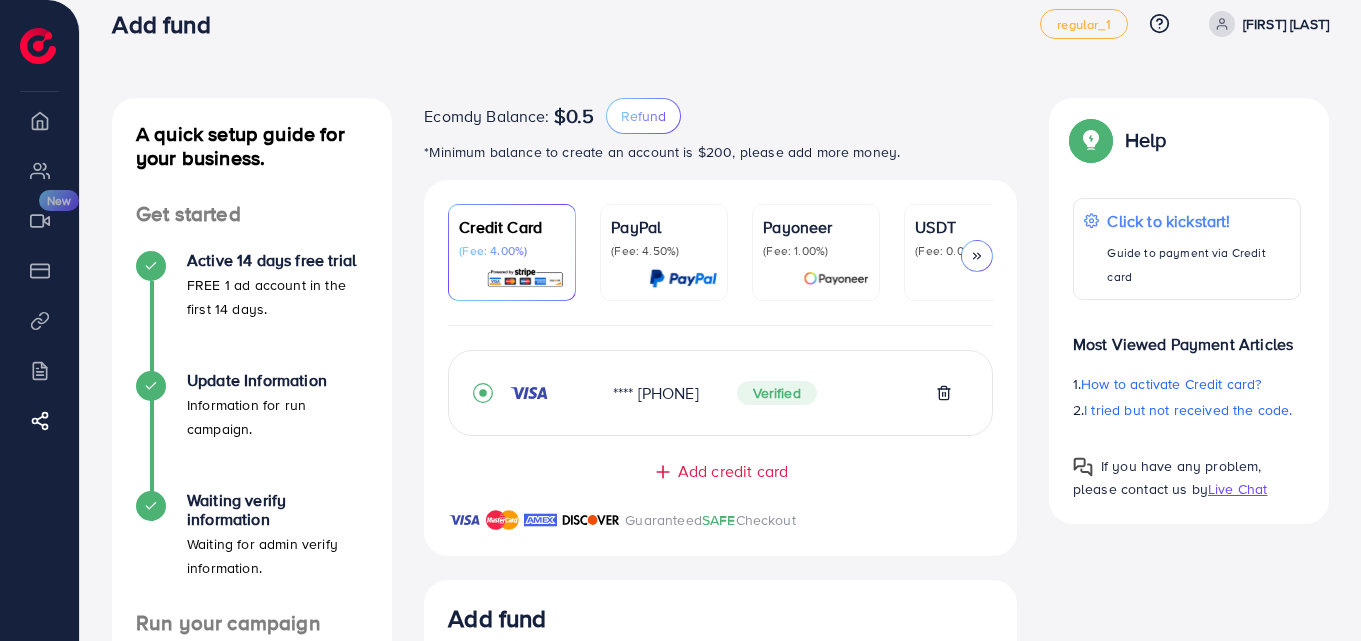 scroll, scrollTop: 587, scrollLeft: 0, axis: vertical 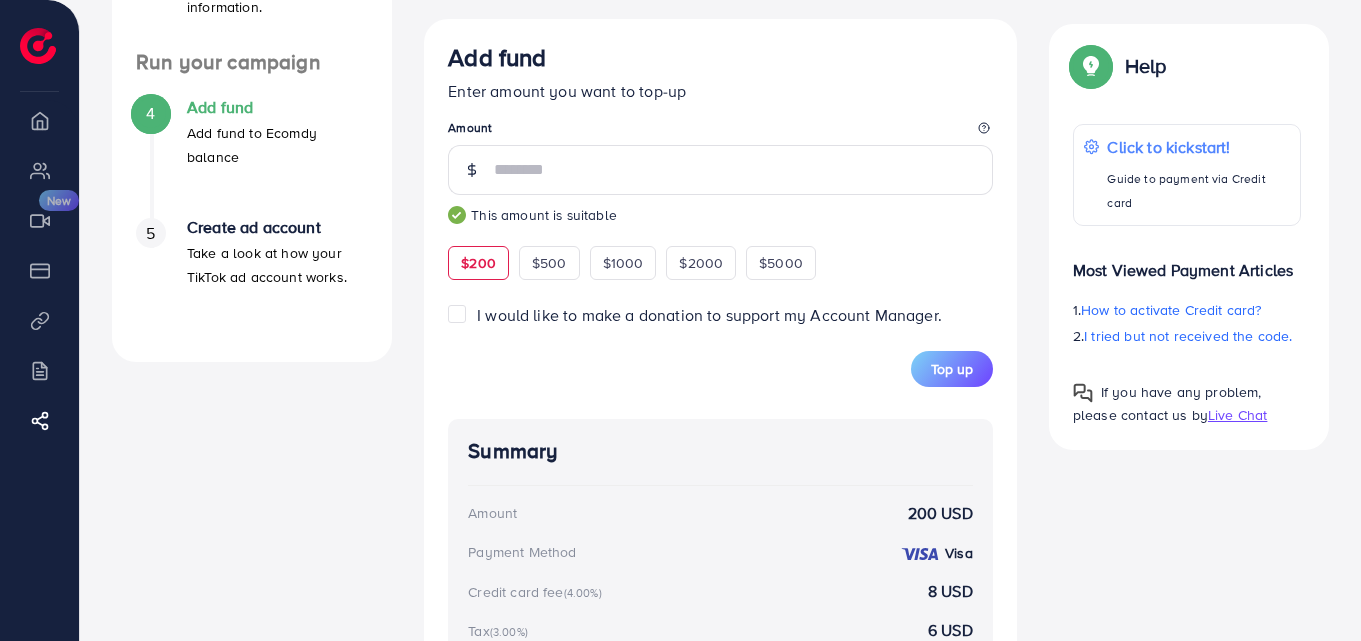 click on "I would like to make a donation to support my Account Manager." at bounding box center (709, 315) 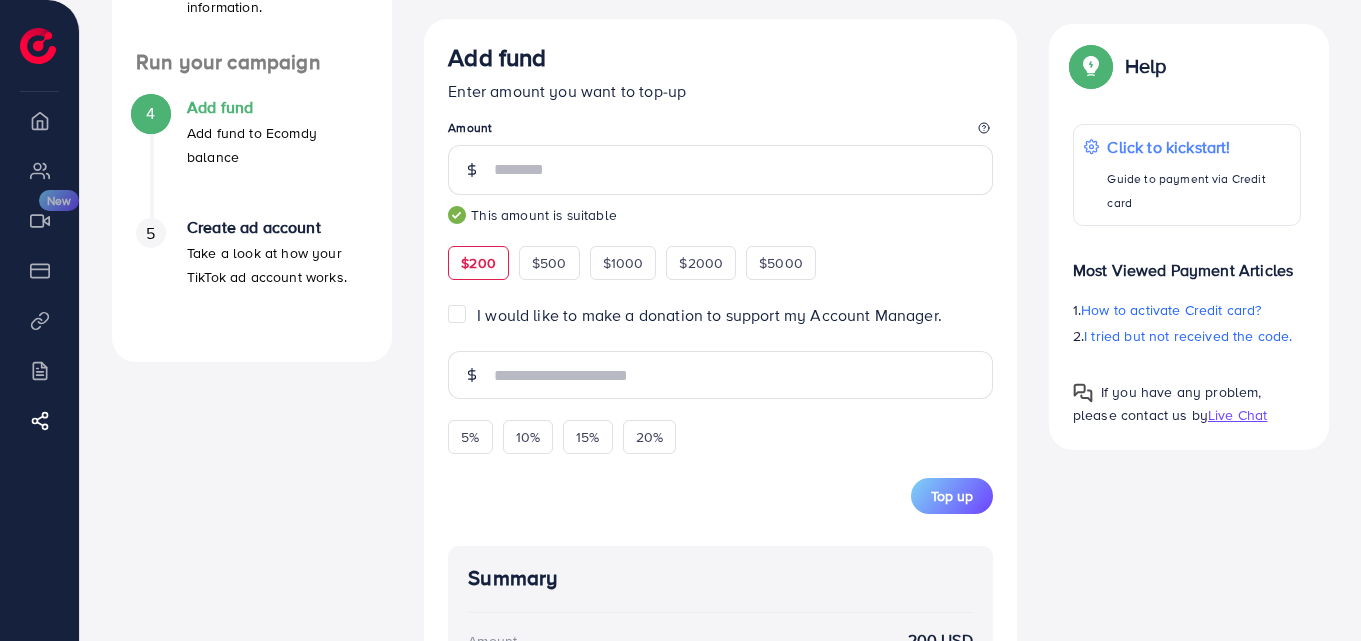 click on "I would like to make a donation to support my Account Manager." at bounding box center (709, 315) 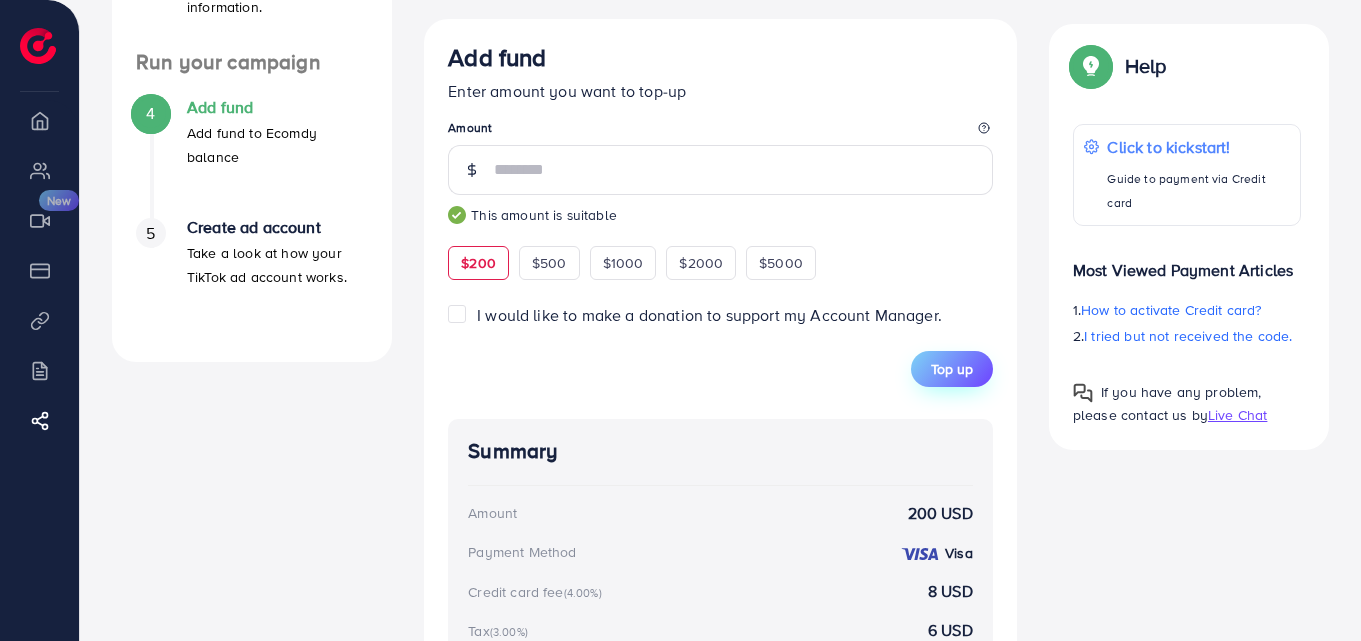 click on "Top up" at bounding box center (952, 369) 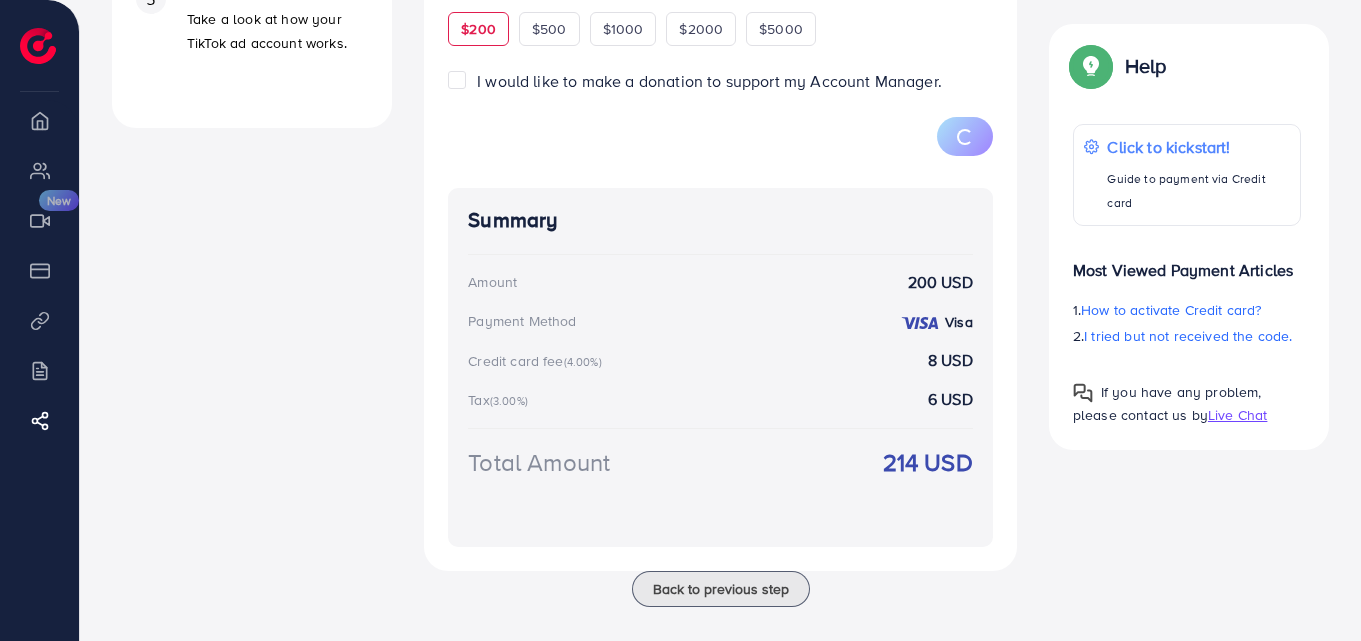 scroll, scrollTop: 848, scrollLeft: 0, axis: vertical 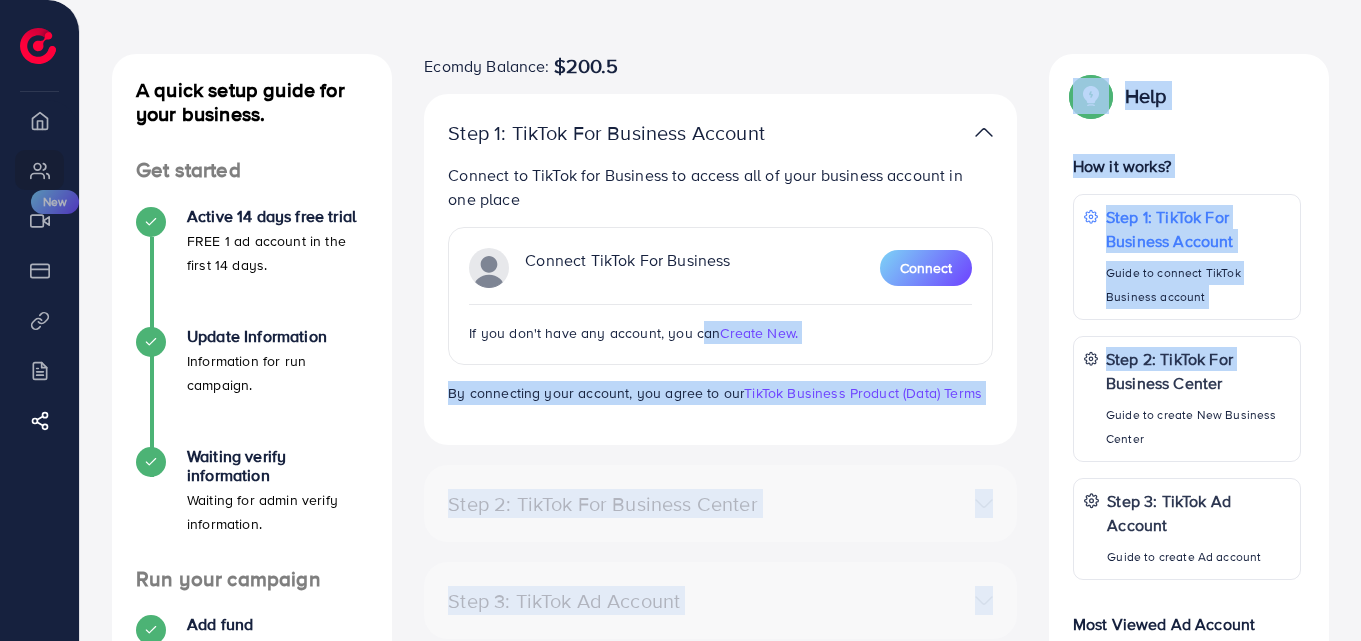 drag, startPoint x: 699, startPoint y: 344, endPoint x: 1365, endPoint y: 370, distance: 666.5073 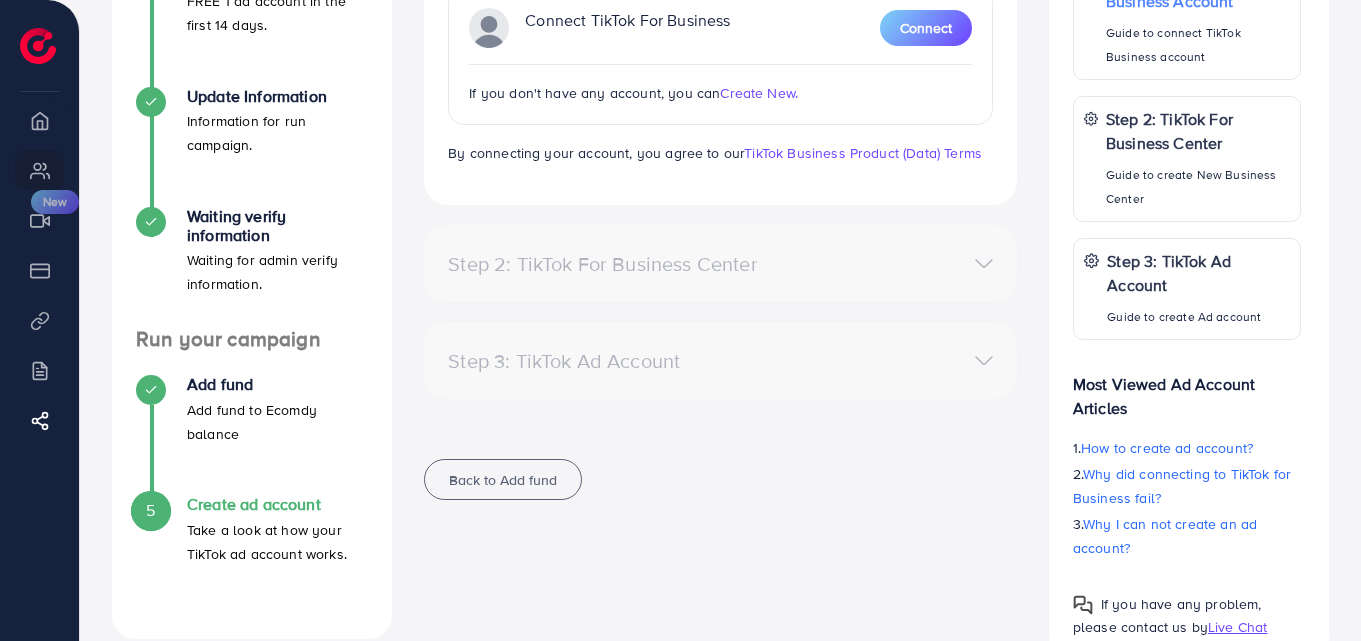 scroll, scrollTop: 363, scrollLeft: 0, axis: vertical 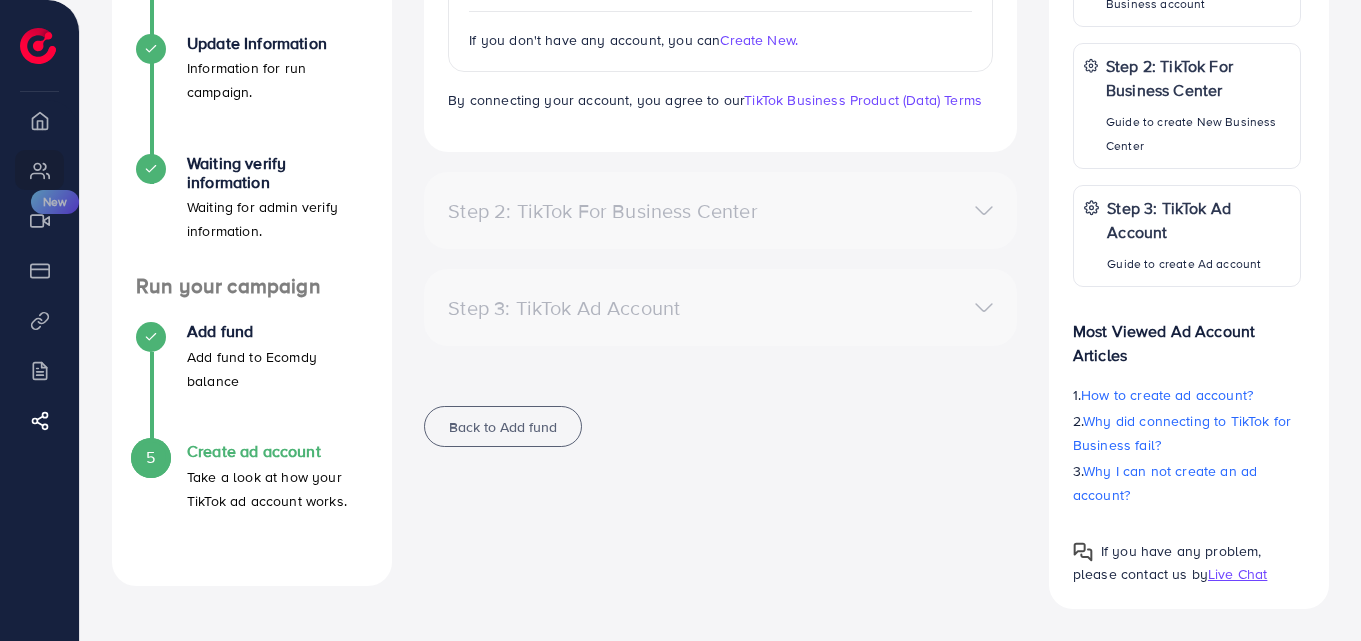 click on "Create New." at bounding box center (759, 40) 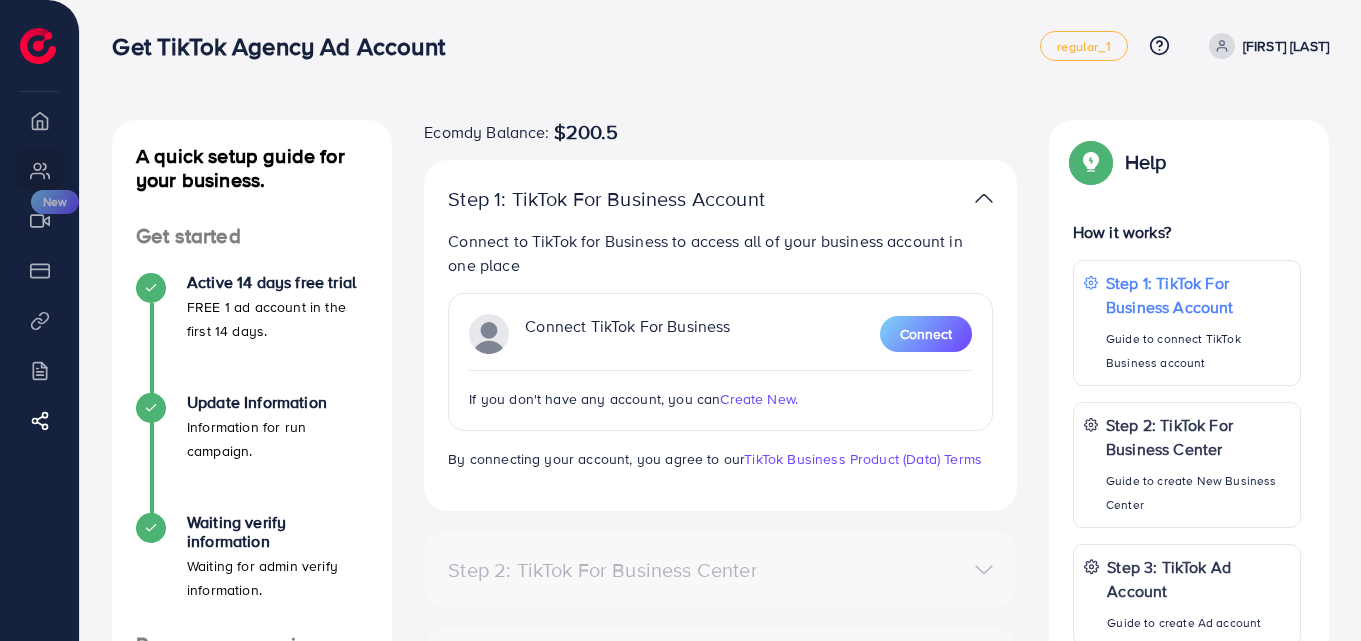 scroll, scrollTop: 0, scrollLeft: 0, axis: both 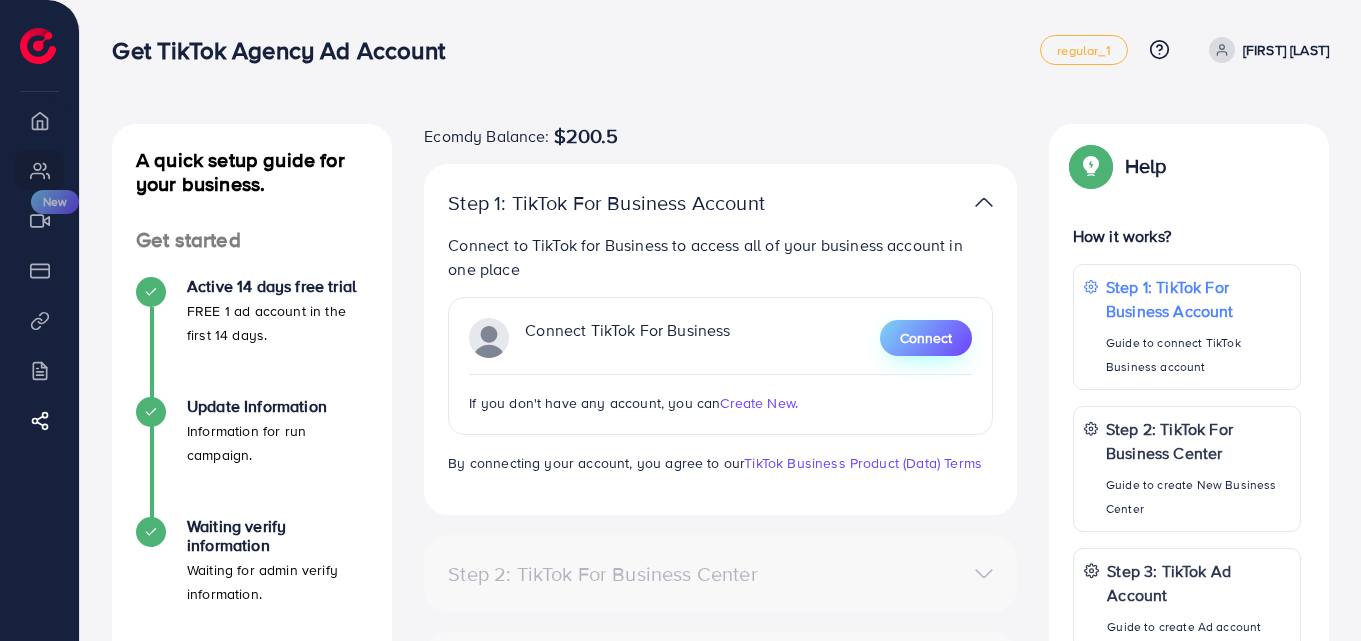 click on "Connect" at bounding box center (926, 338) 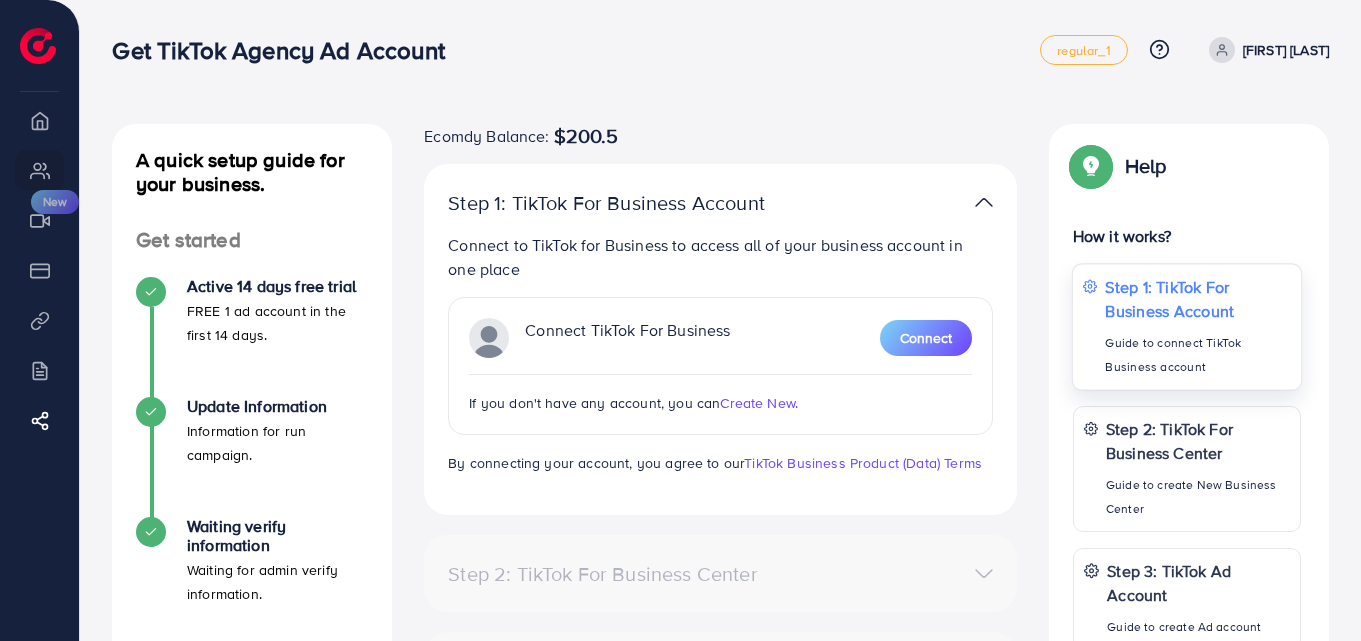 scroll, scrollTop: 0, scrollLeft: 0, axis: both 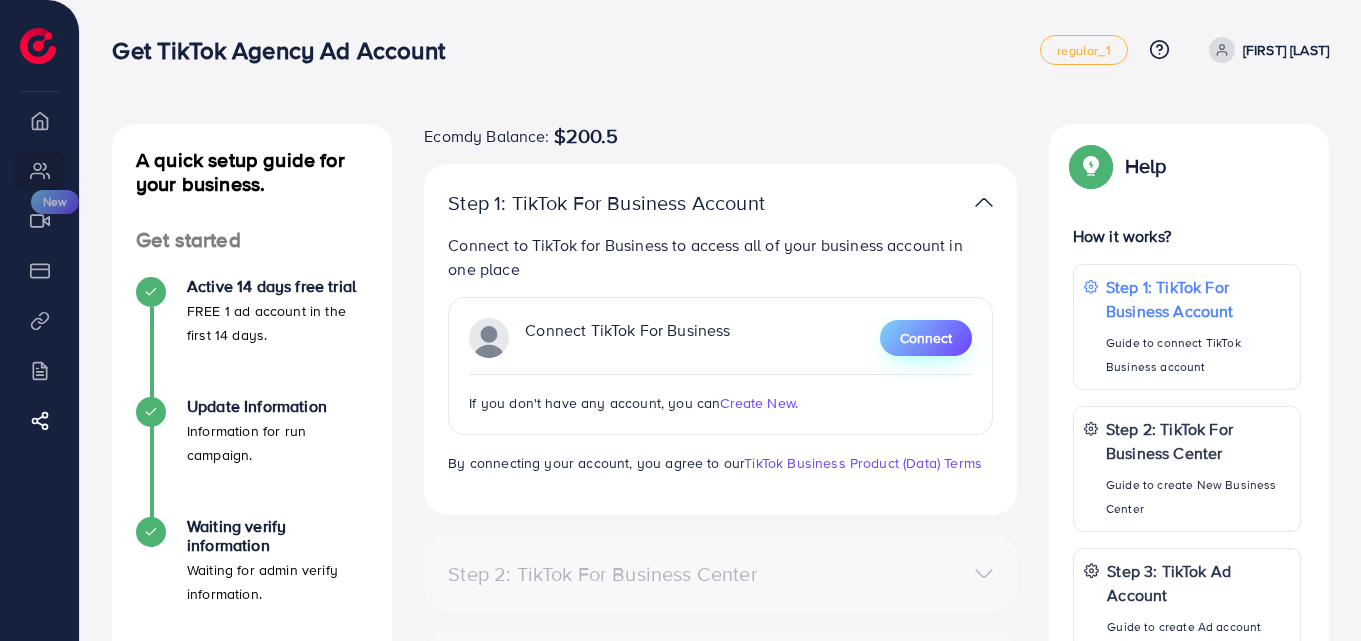 click on "Connect" at bounding box center (926, 338) 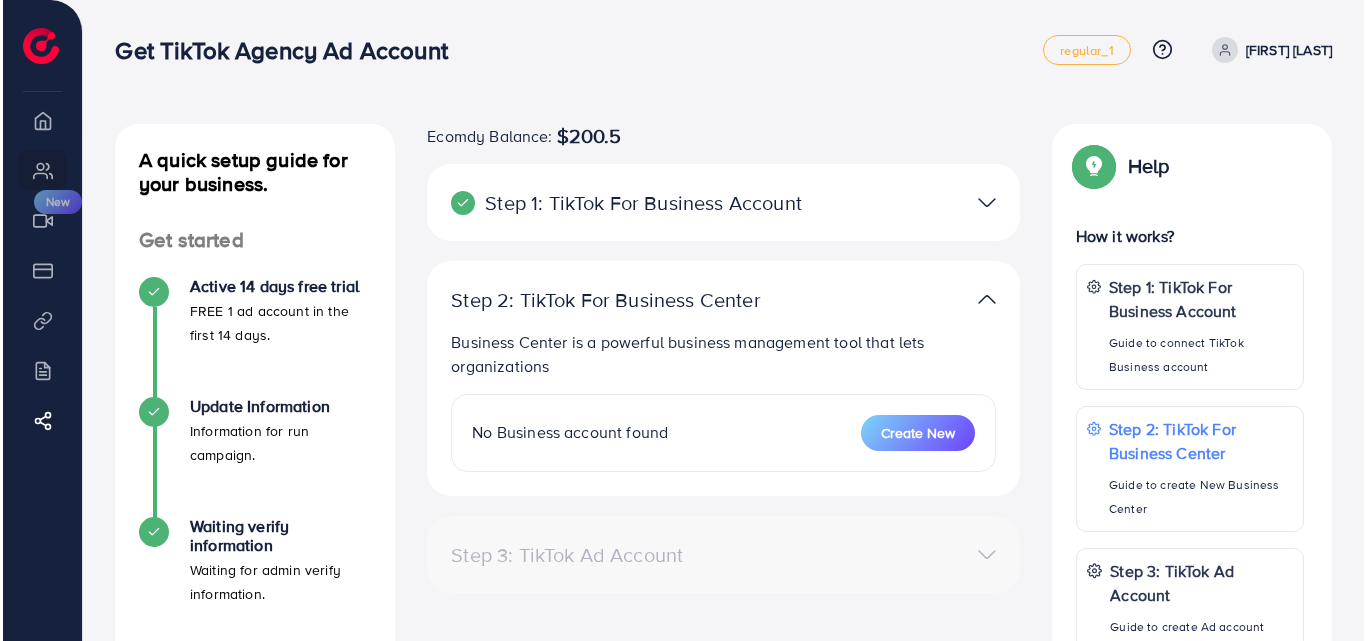 scroll, scrollTop: 0, scrollLeft: 0, axis: both 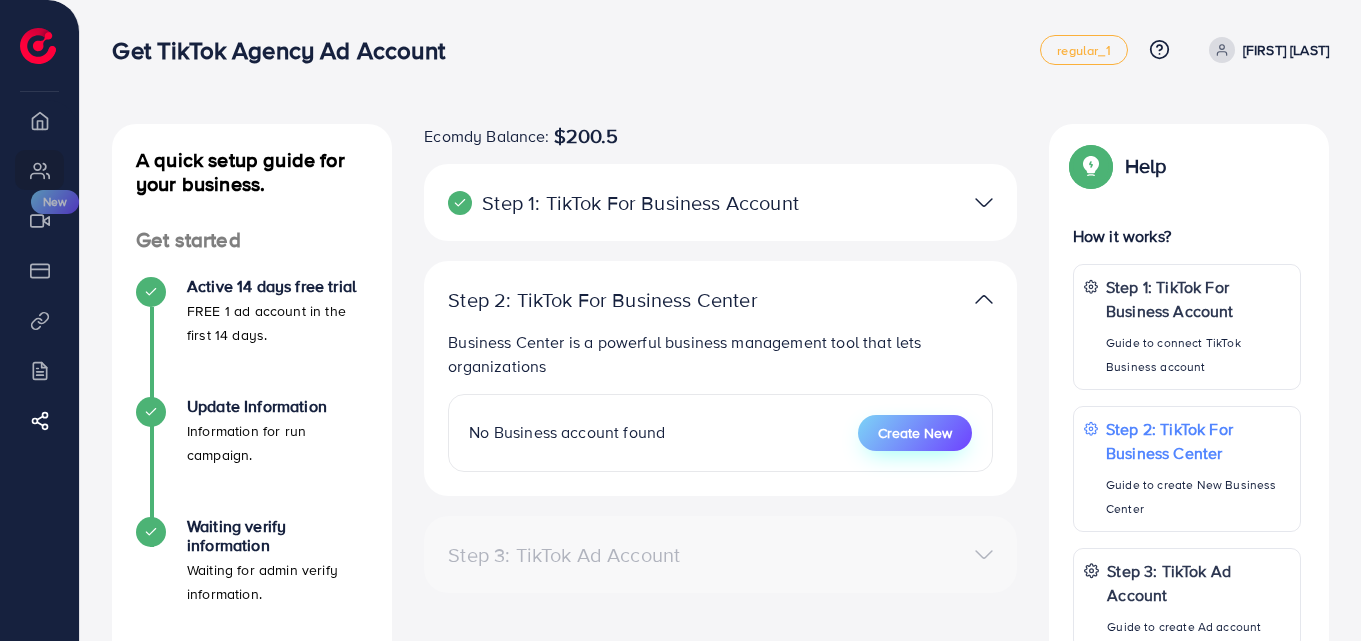 click on "Create New" at bounding box center [915, 433] 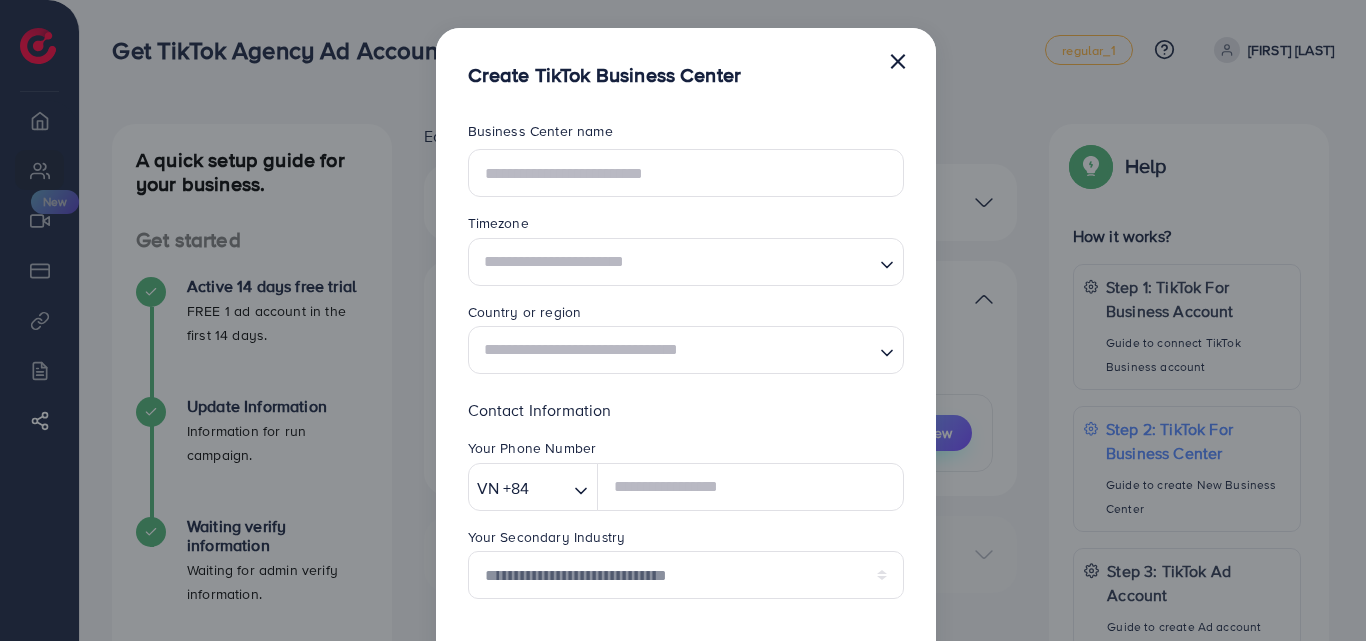 scroll, scrollTop: 0, scrollLeft: 0, axis: both 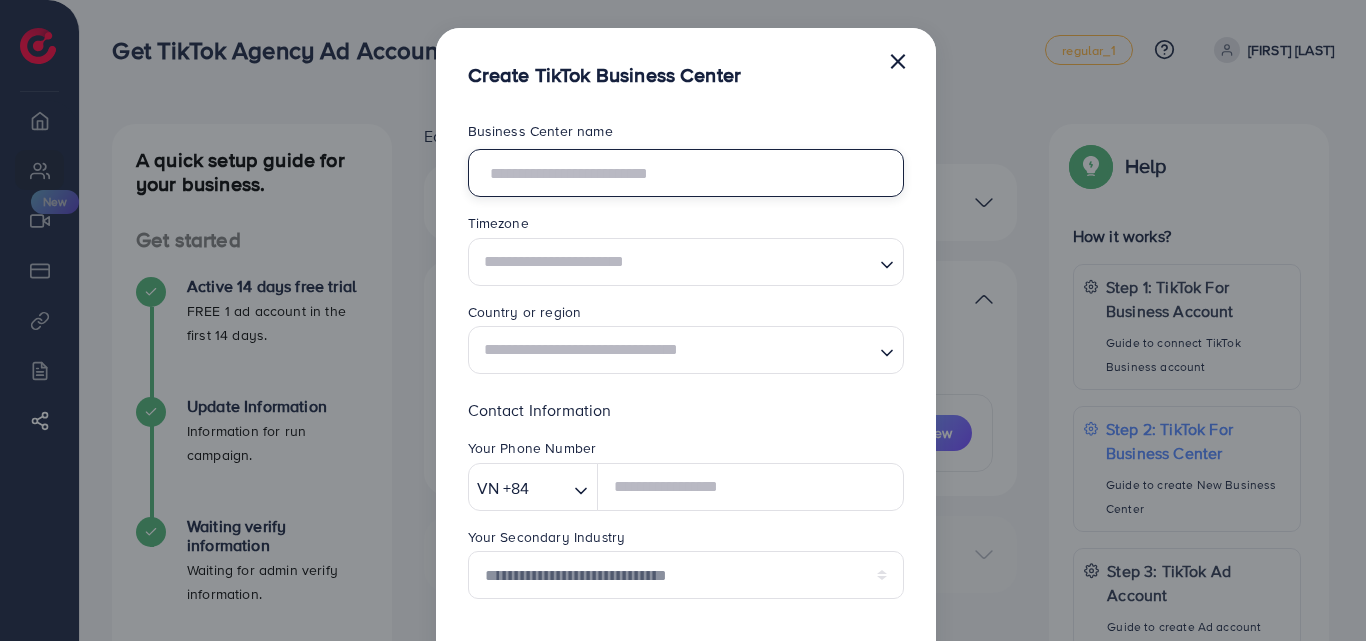 click at bounding box center [686, 173] 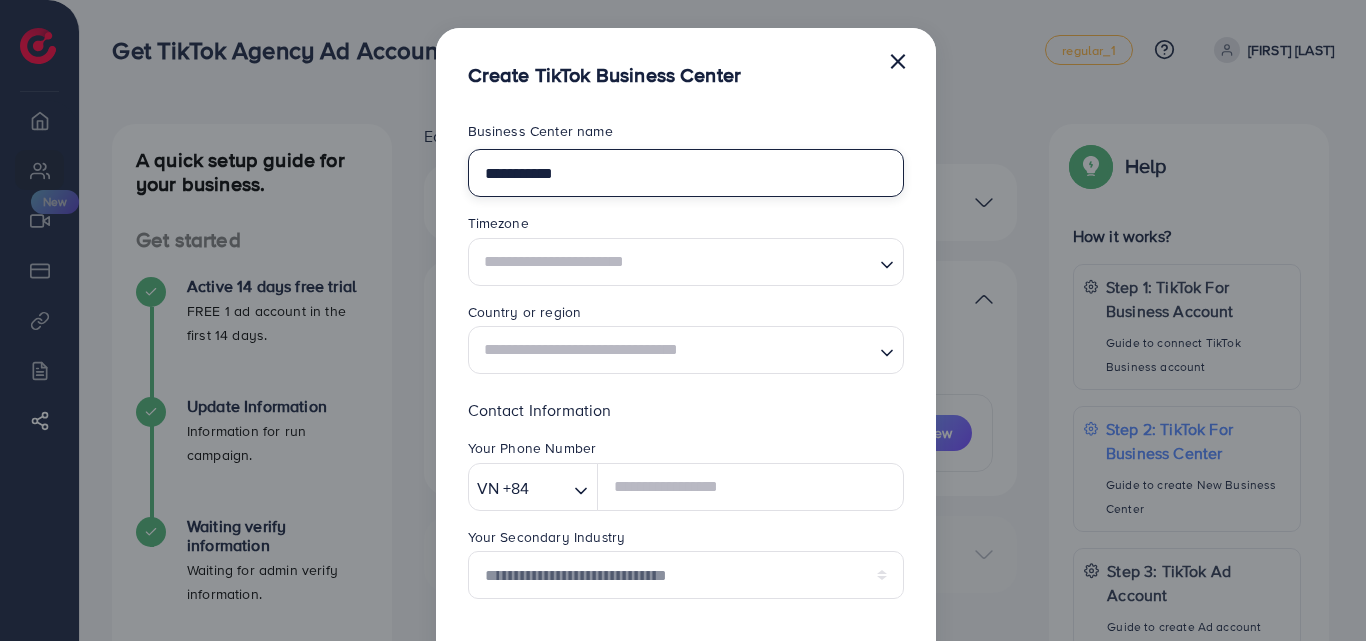 click on "**********" at bounding box center [686, 173] 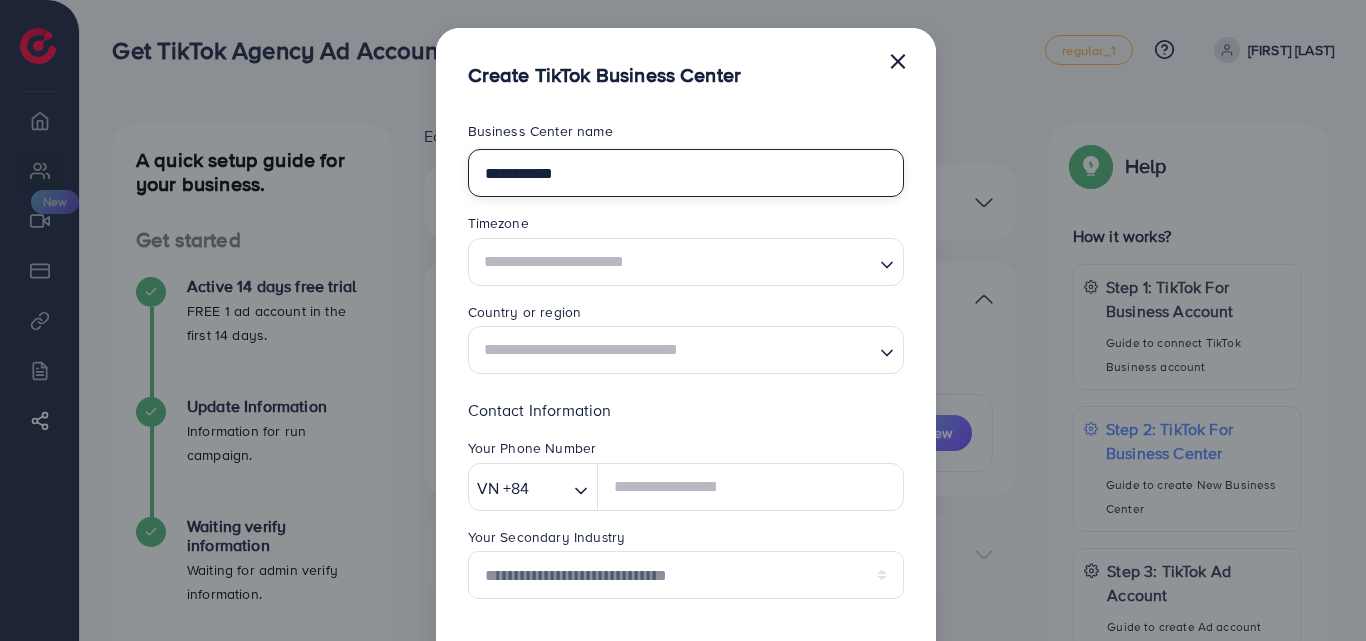 click on "**********" at bounding box center [686, 173] 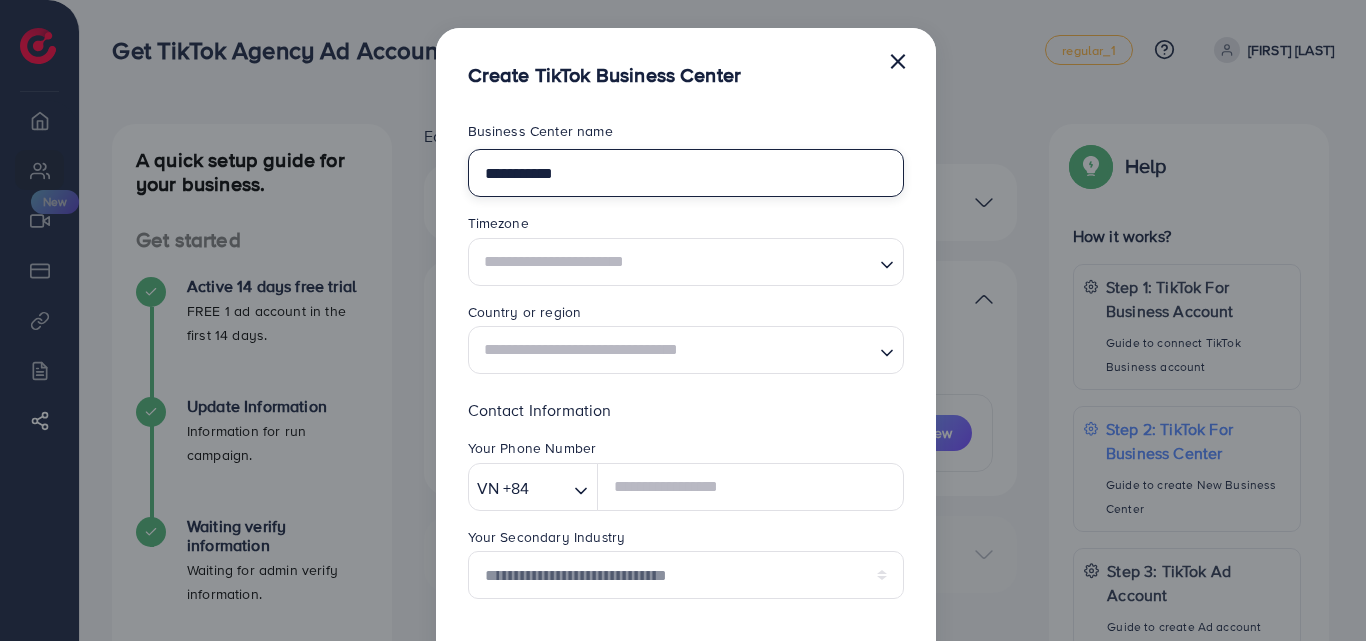 type on "**********" 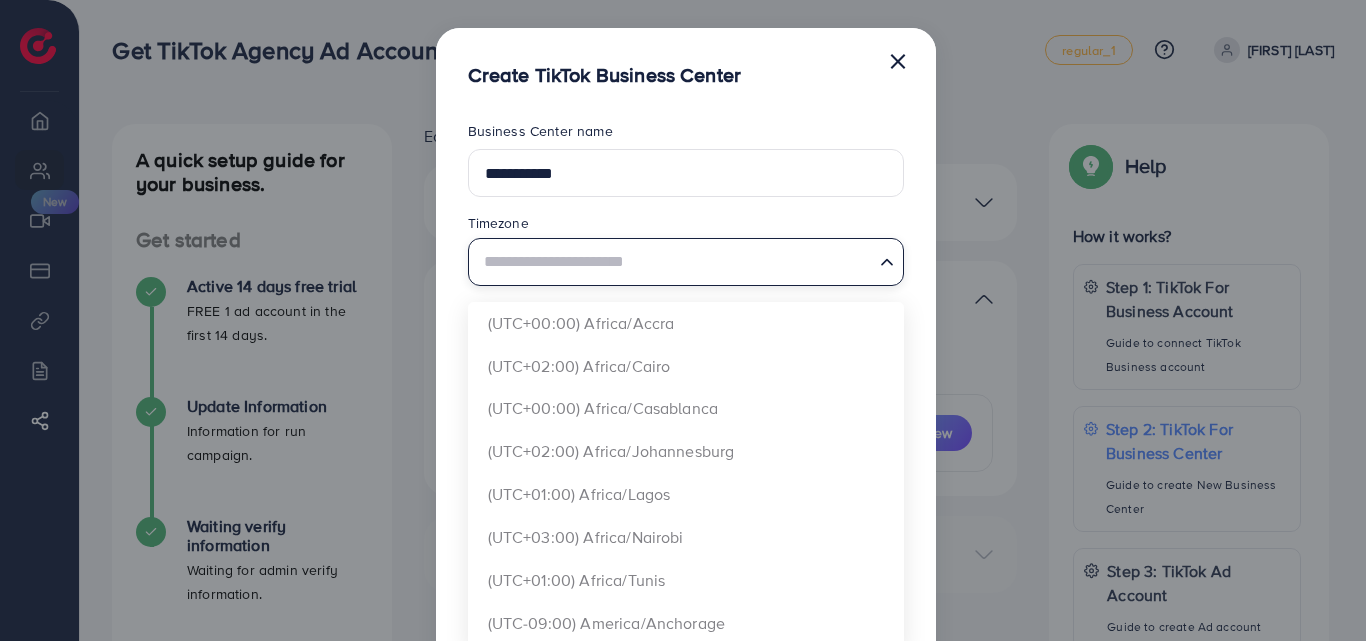 click at bounding box center [674, 261] 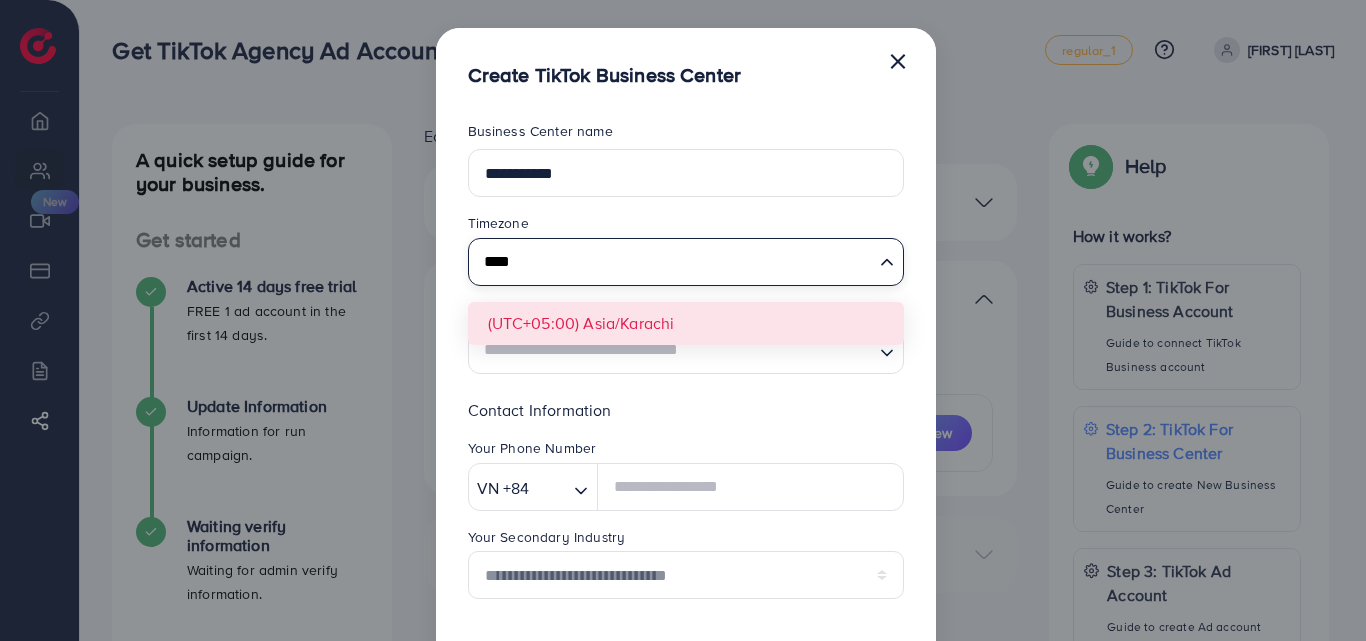 type on "****" 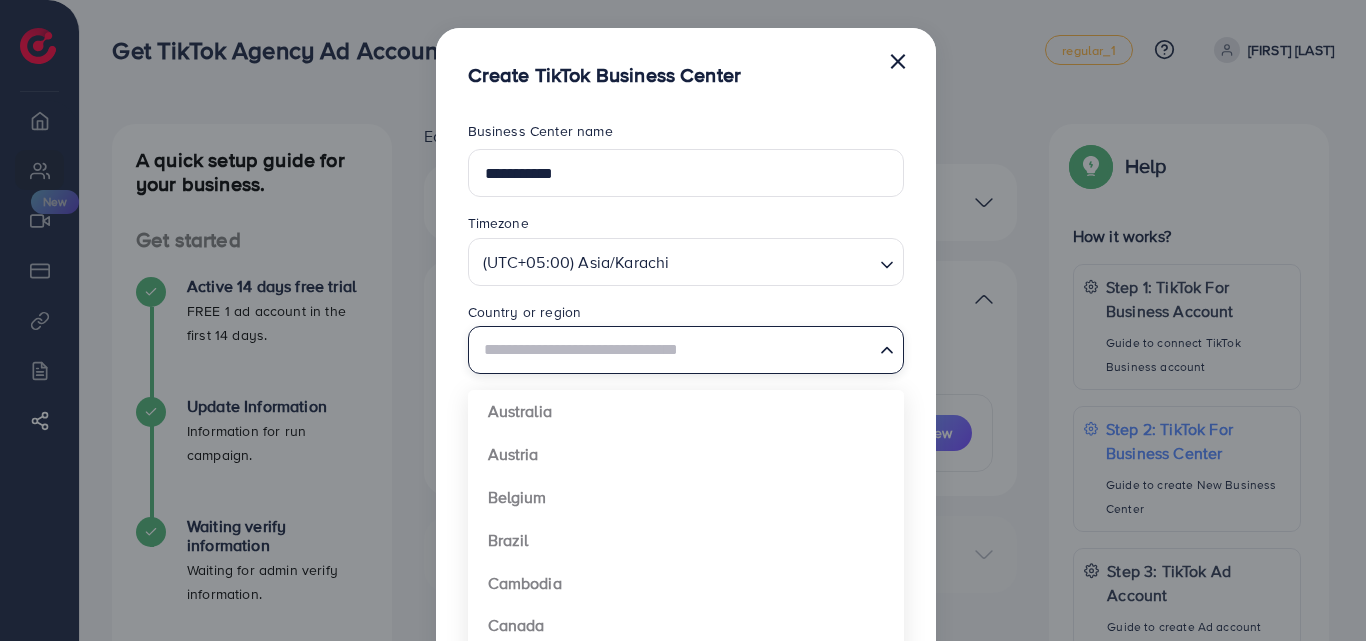 click at bounding box center [674, 350] 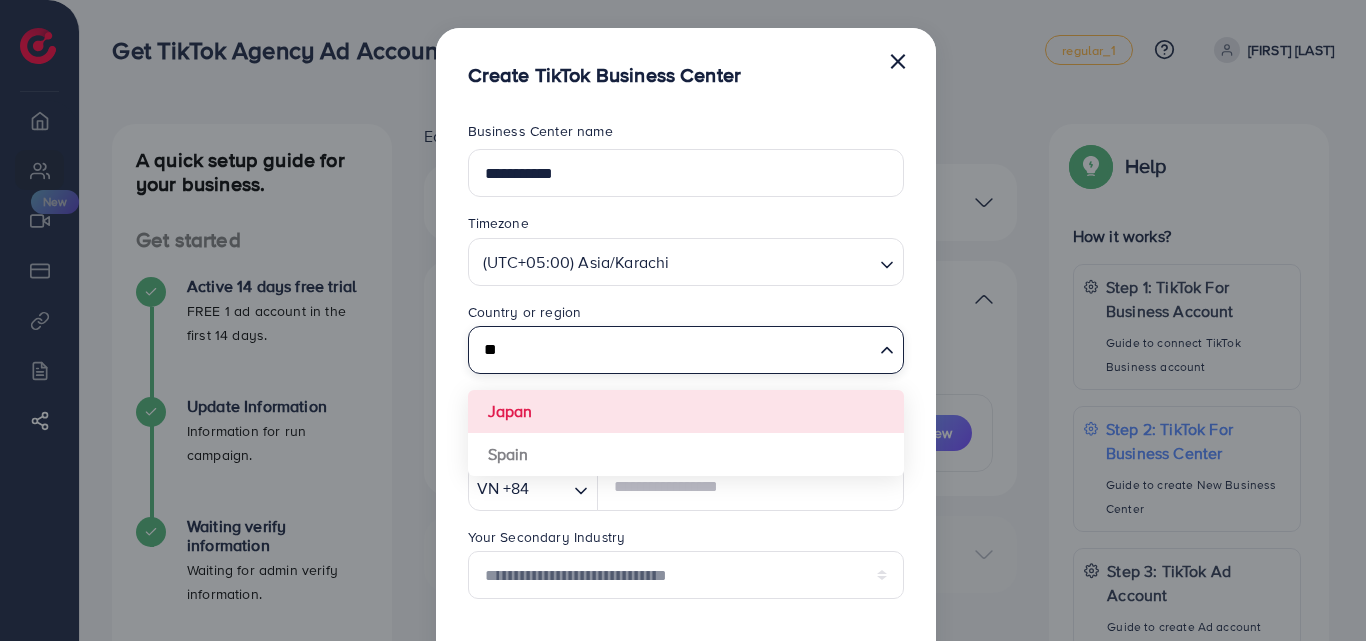 type on "*" 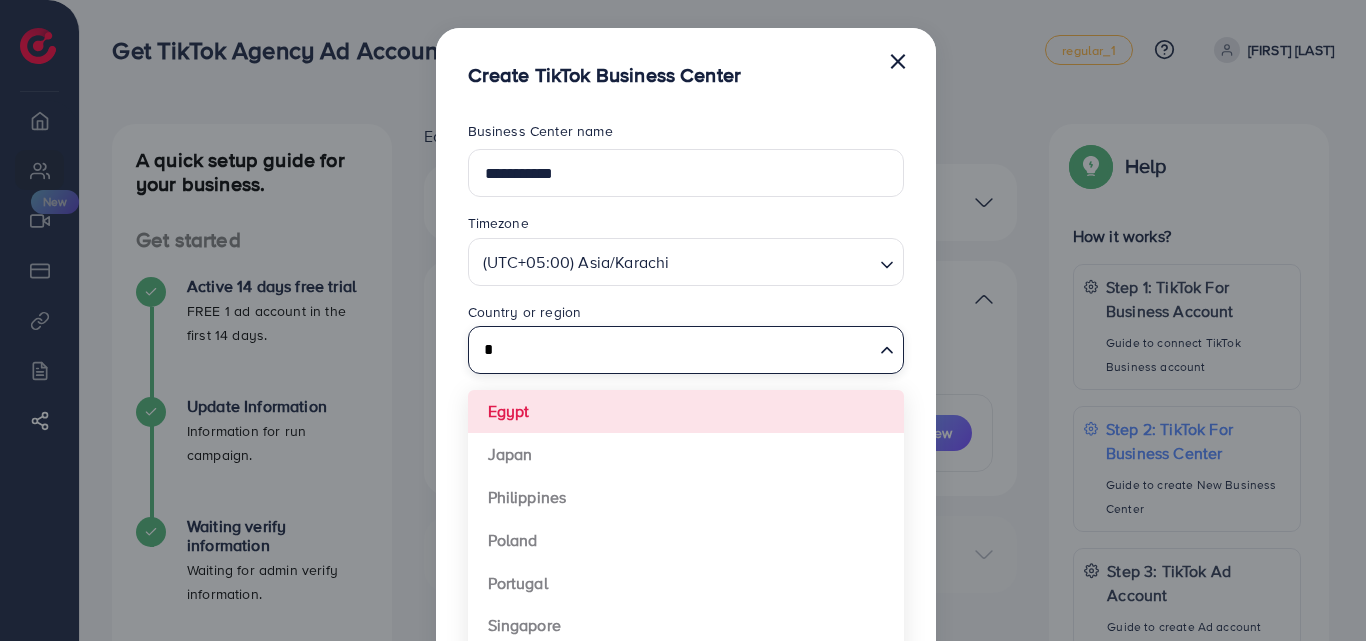 type 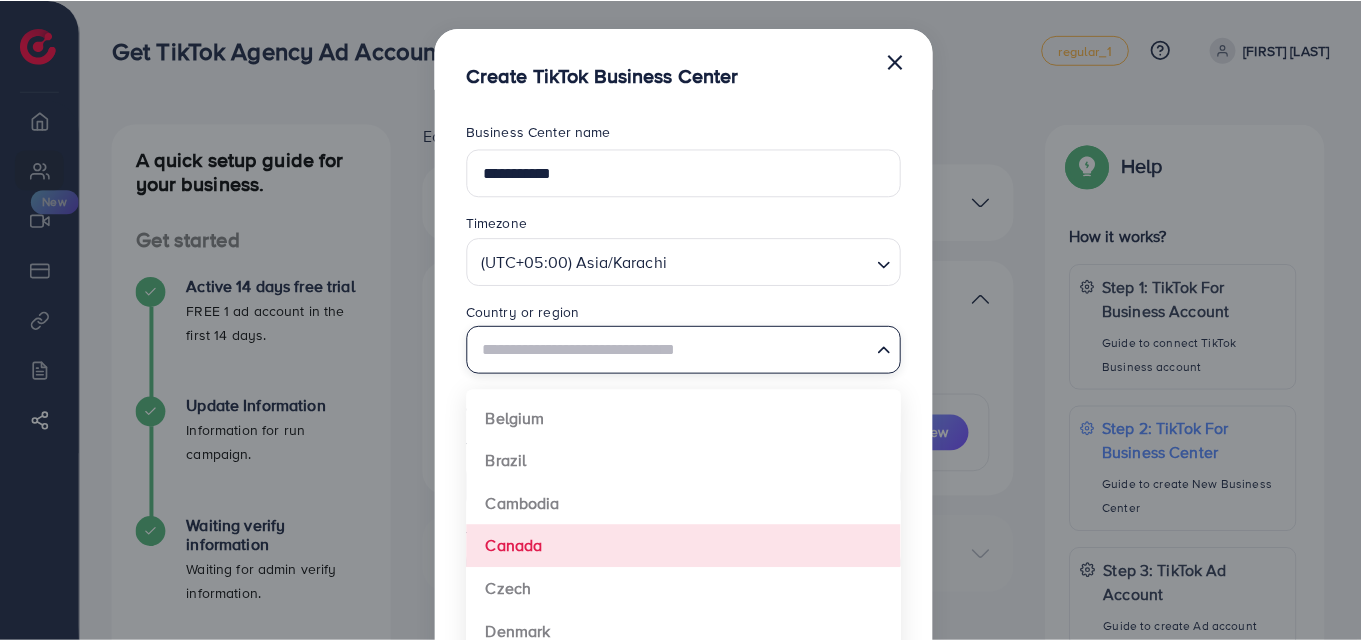 scroll, scrollTop: 121, scrollLeft: 0, axis: vertical 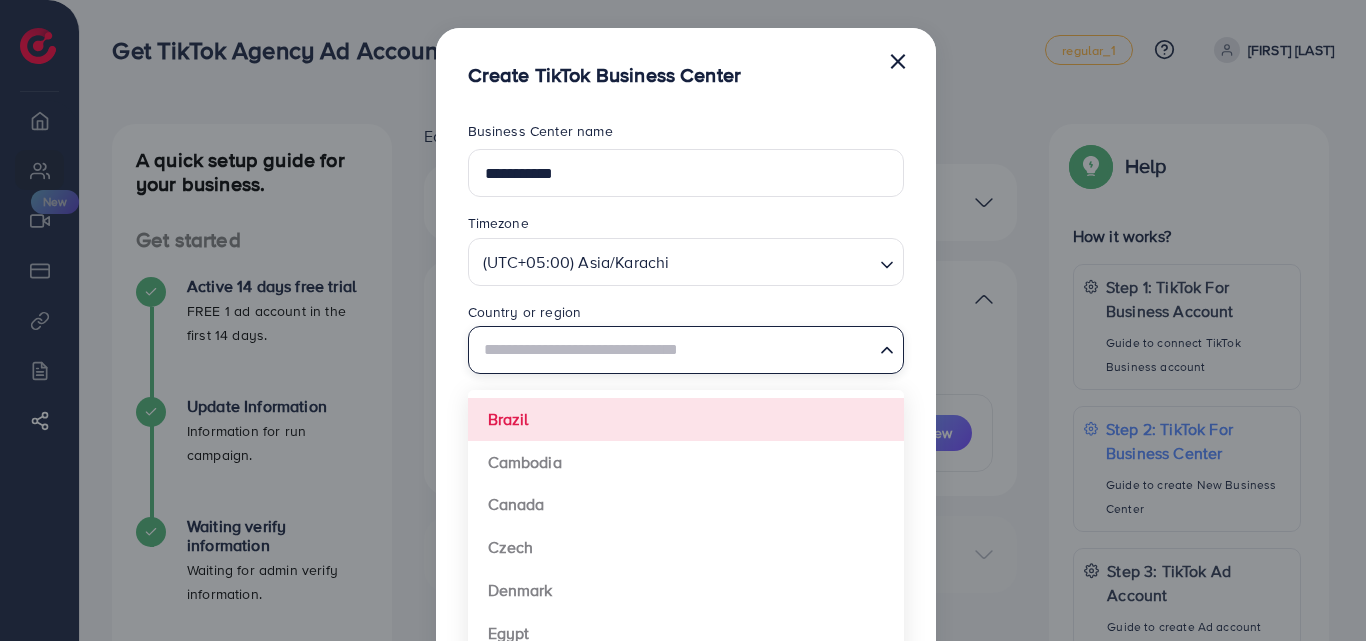 click 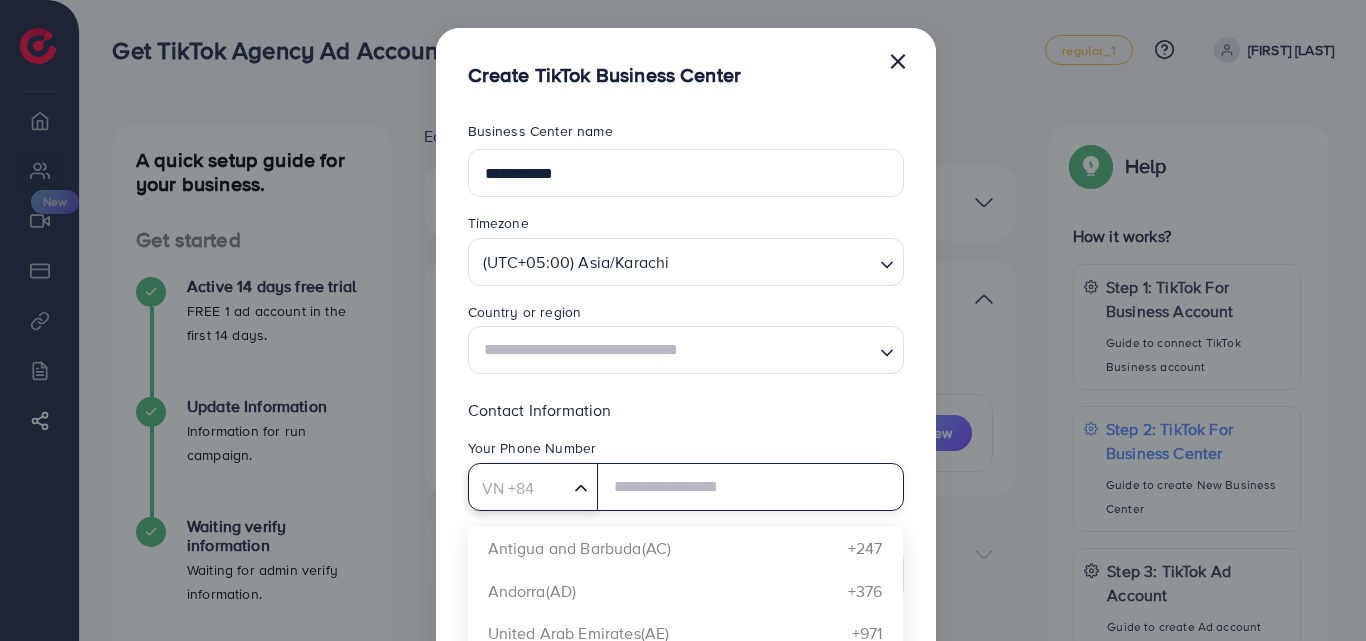 click at bounding box center [581, 489] 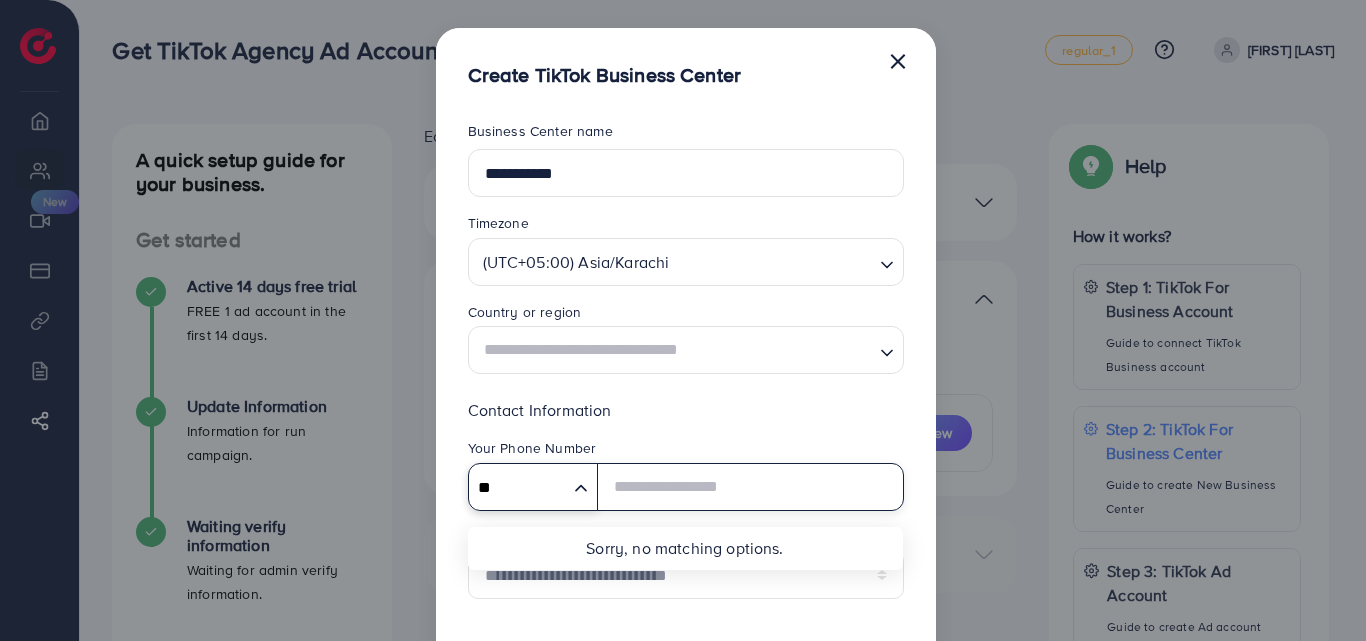 type on "**" 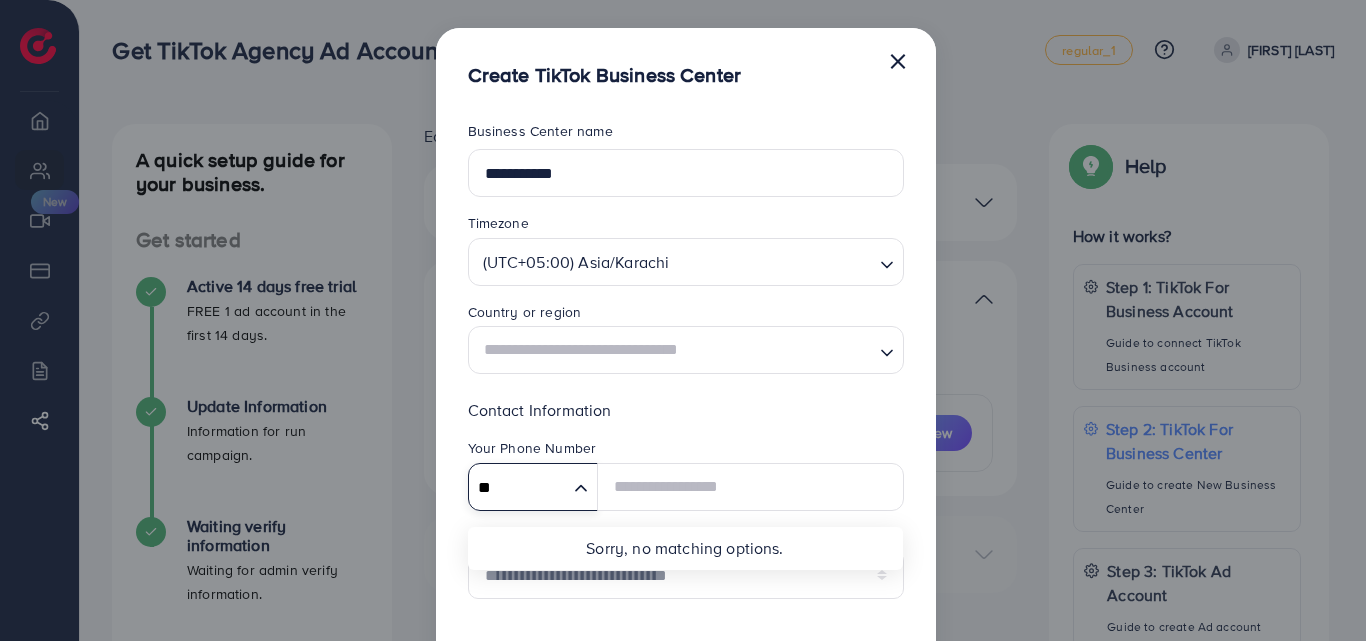type 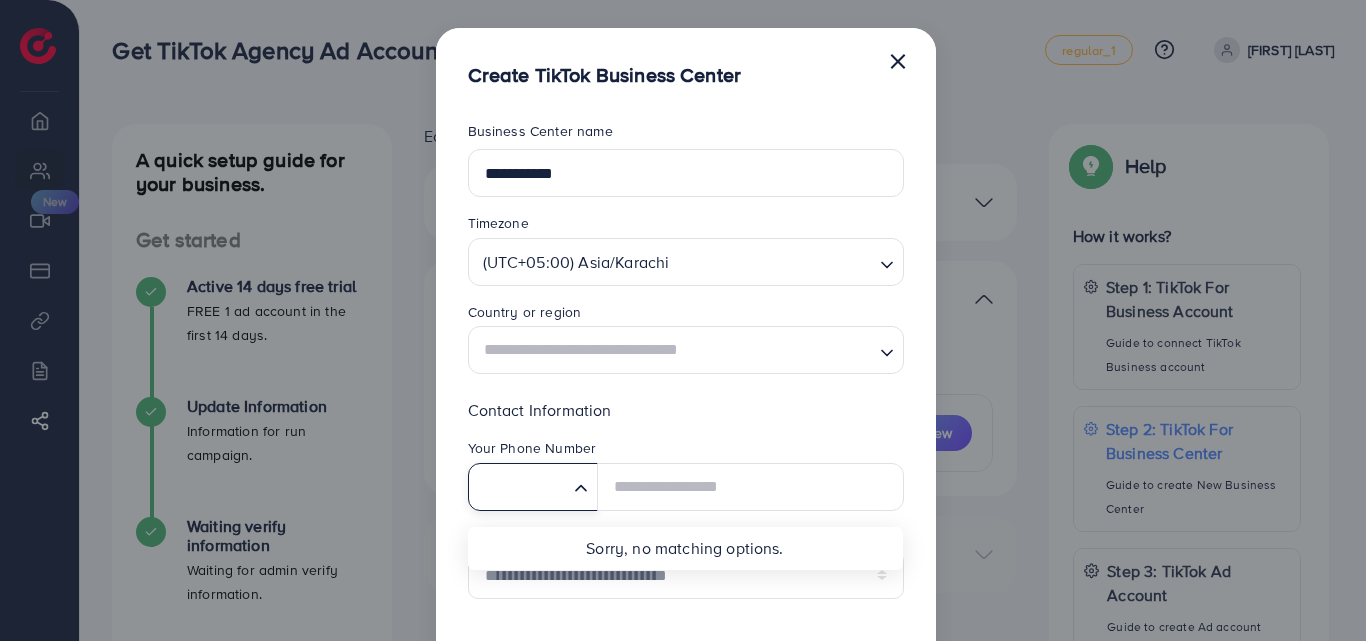 click at bounding box center (773, 261) 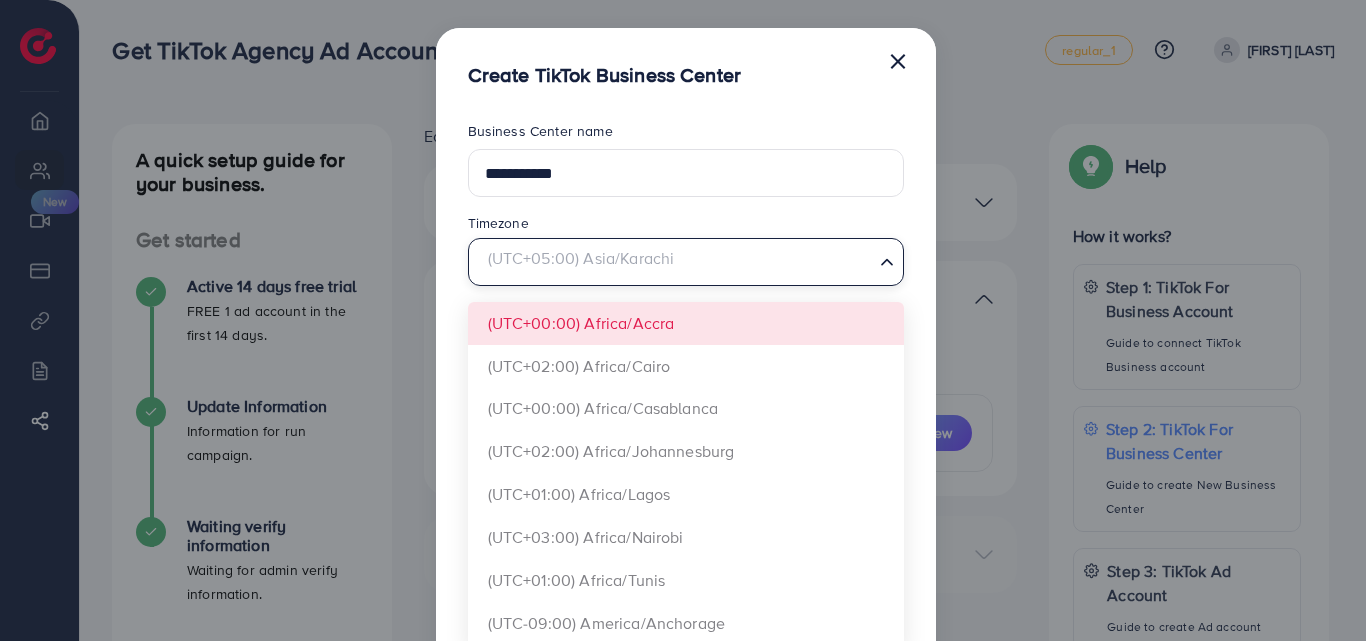 click at bounding box center [674, 261] 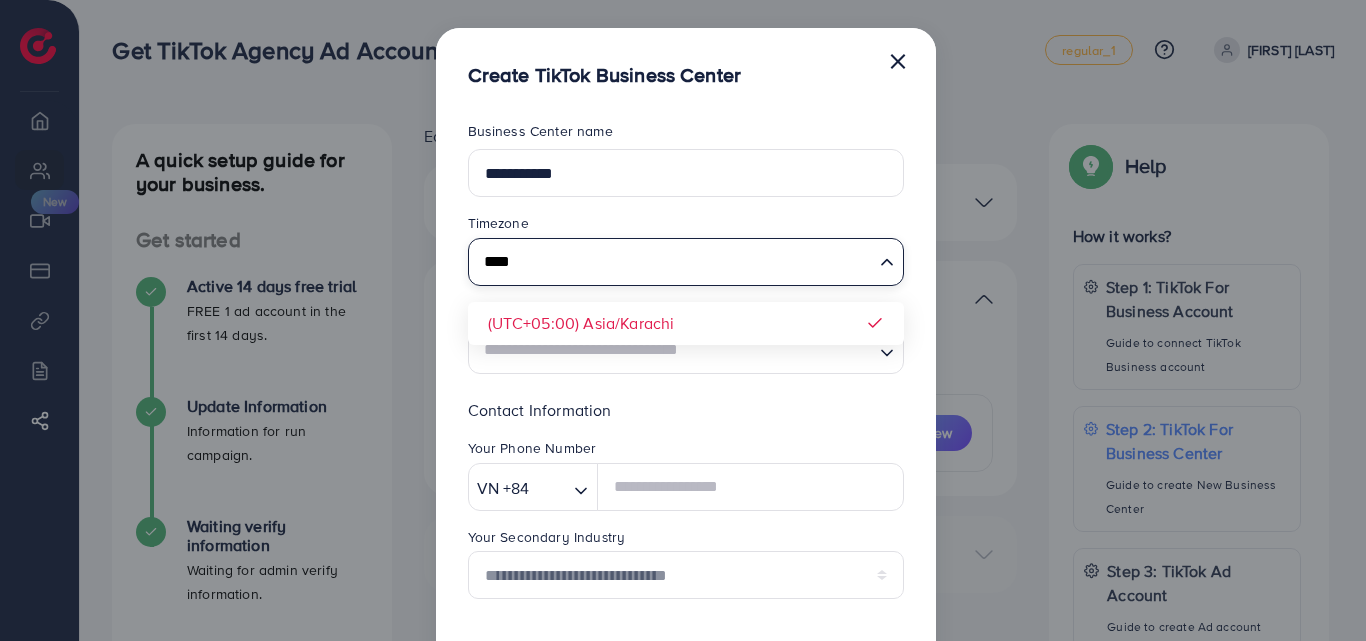 type on "****" 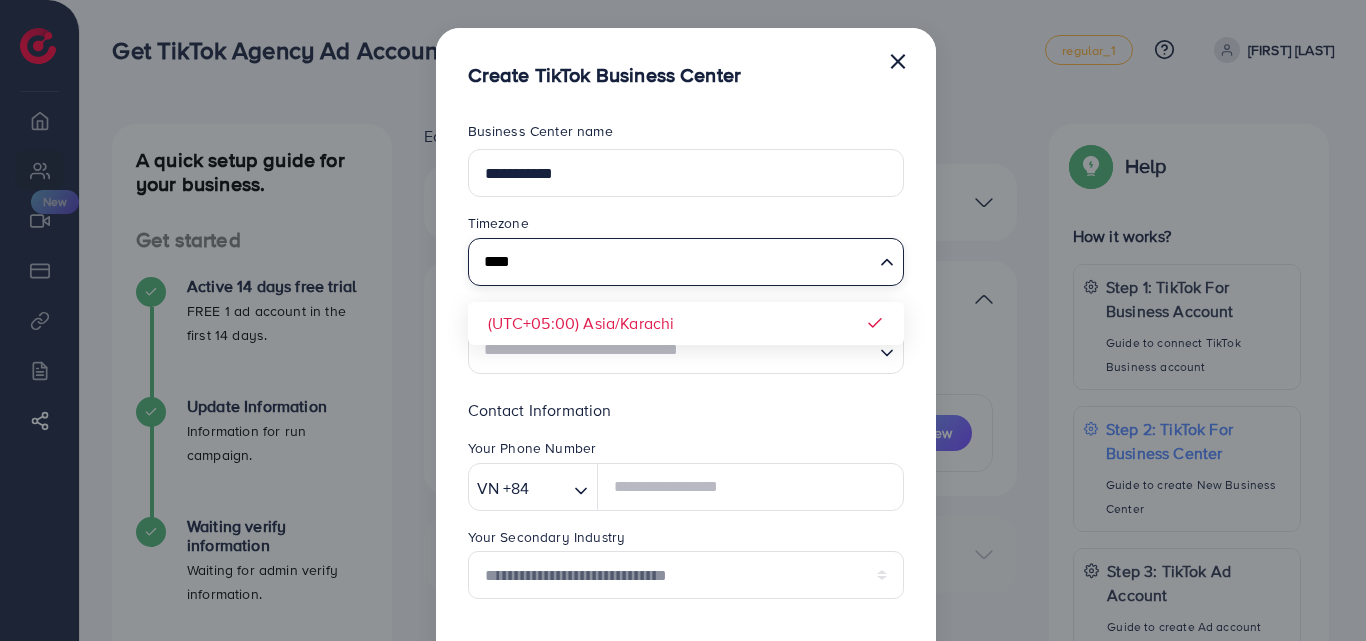 type 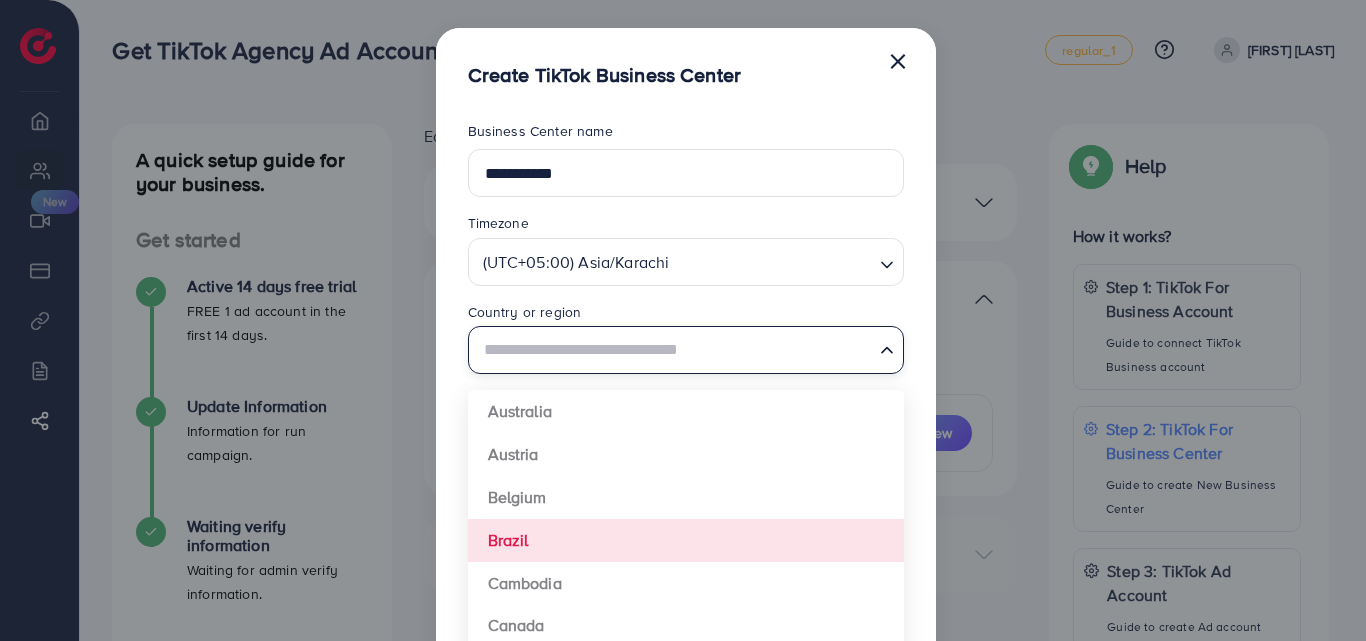 click 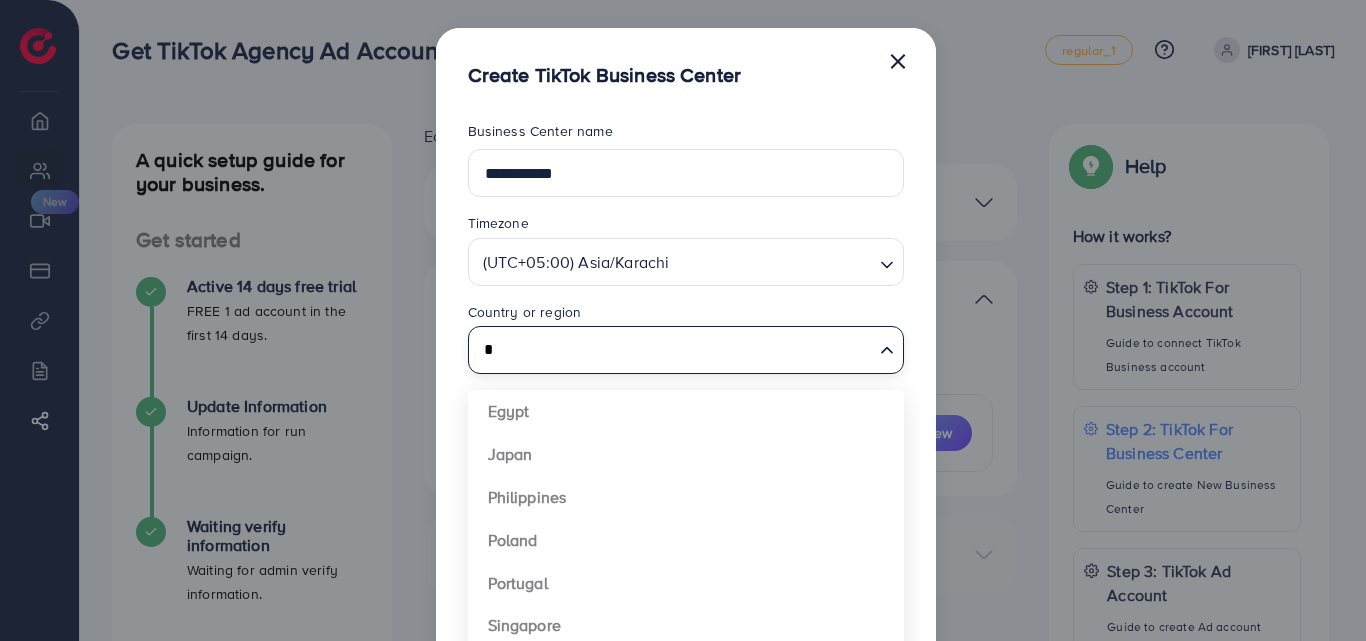 type on "*" 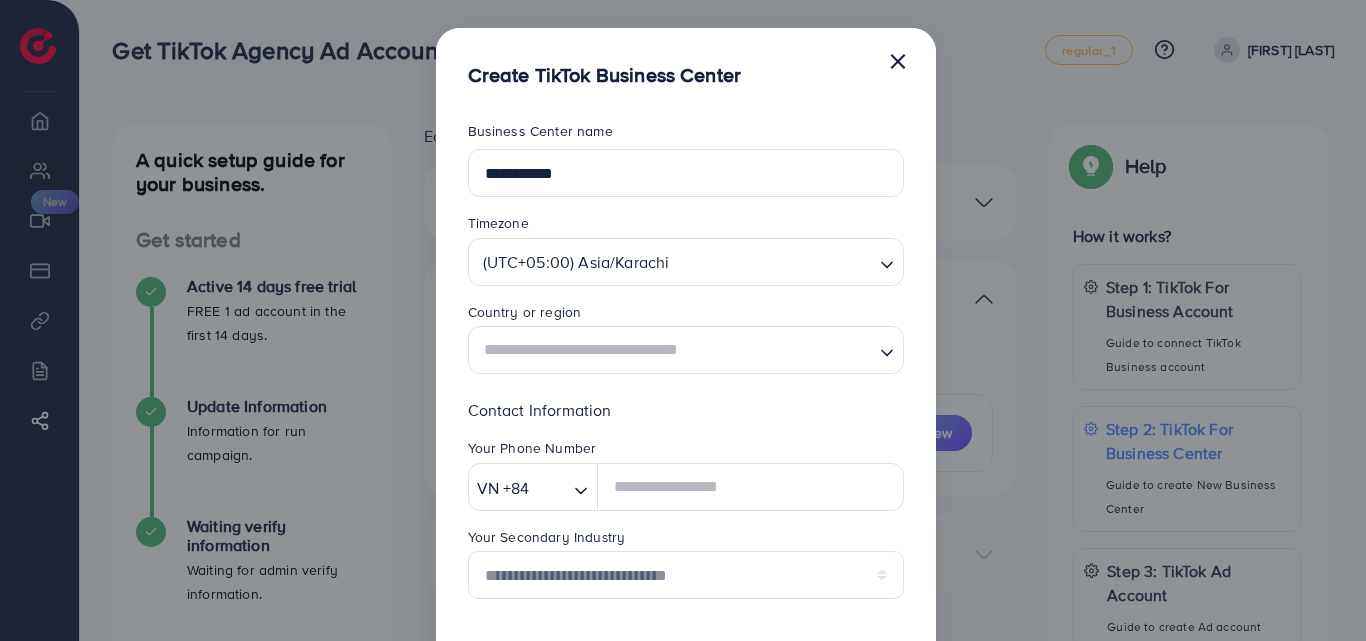 click on "×" at bounding box center (898, 60) 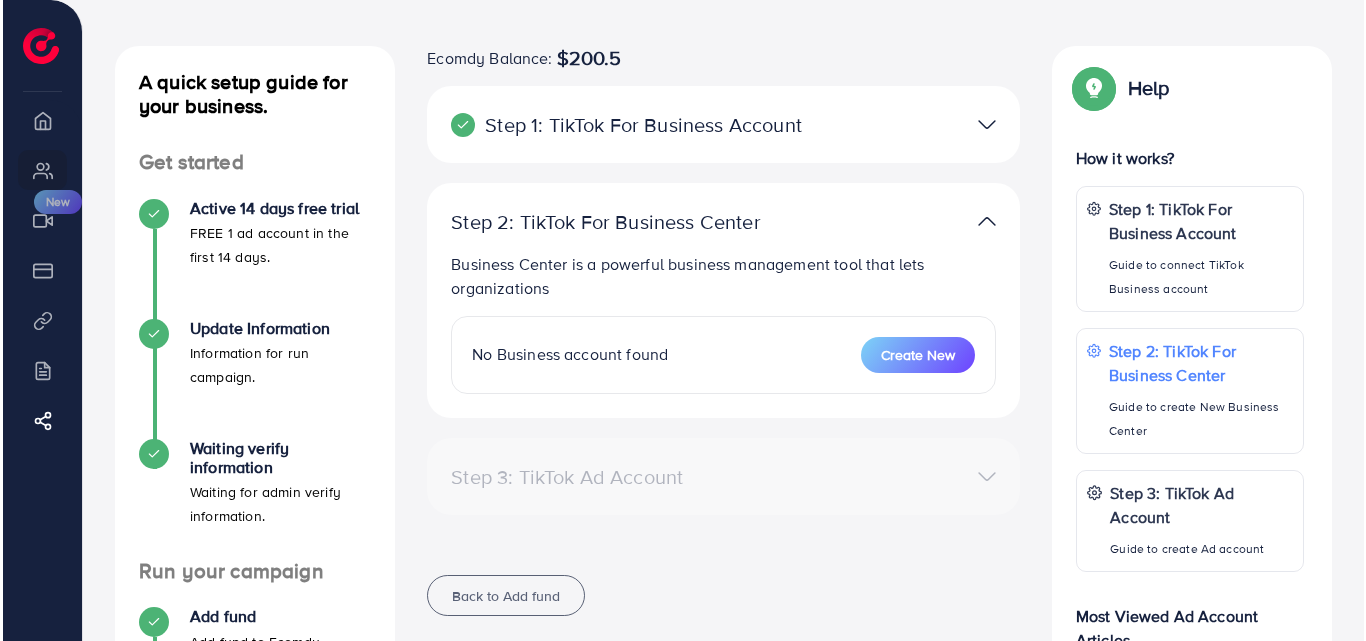 scroll, scrollTop: 70, scrollLeft: 0, axis: vertical 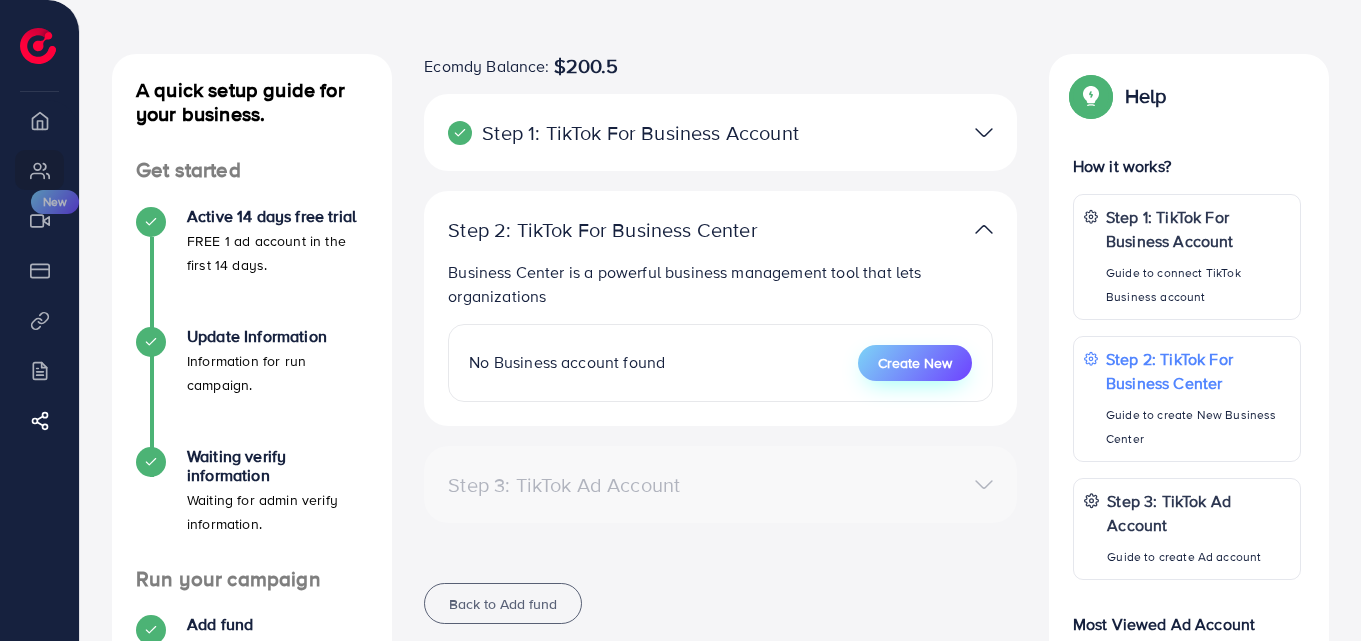 click on "Create New" at bounding box center [915, 363] 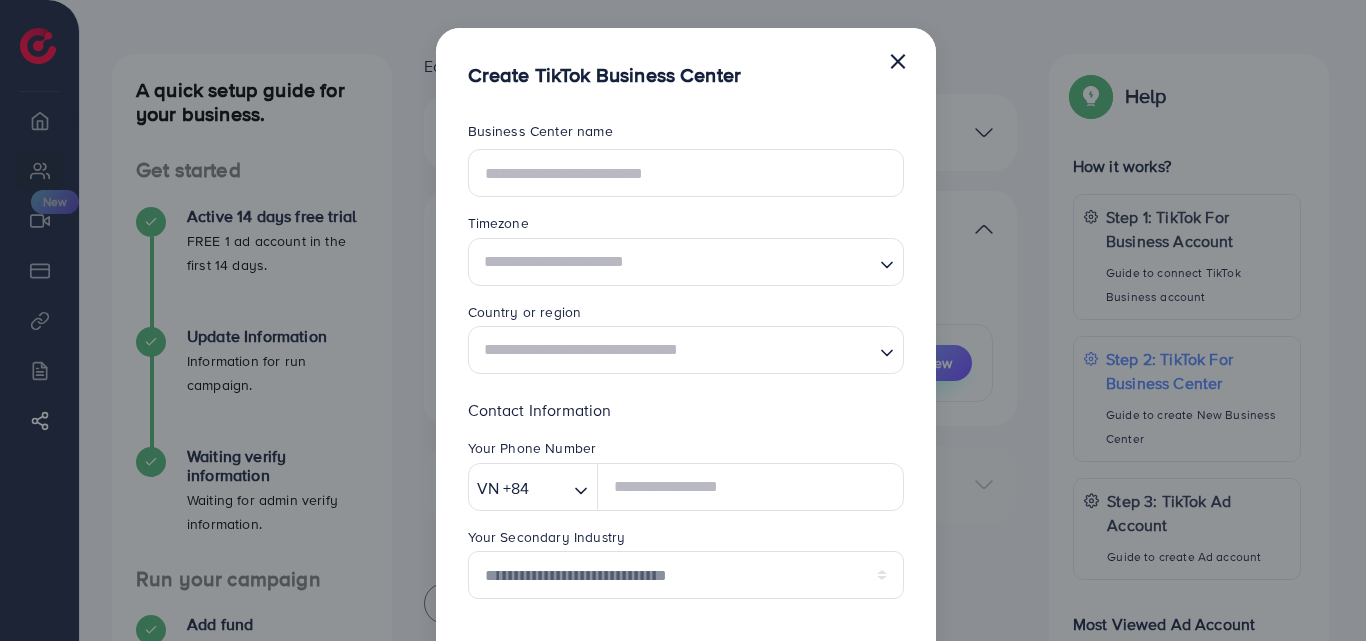 scroll, scrollTop: 0, scrollLeft: 0, axis: both 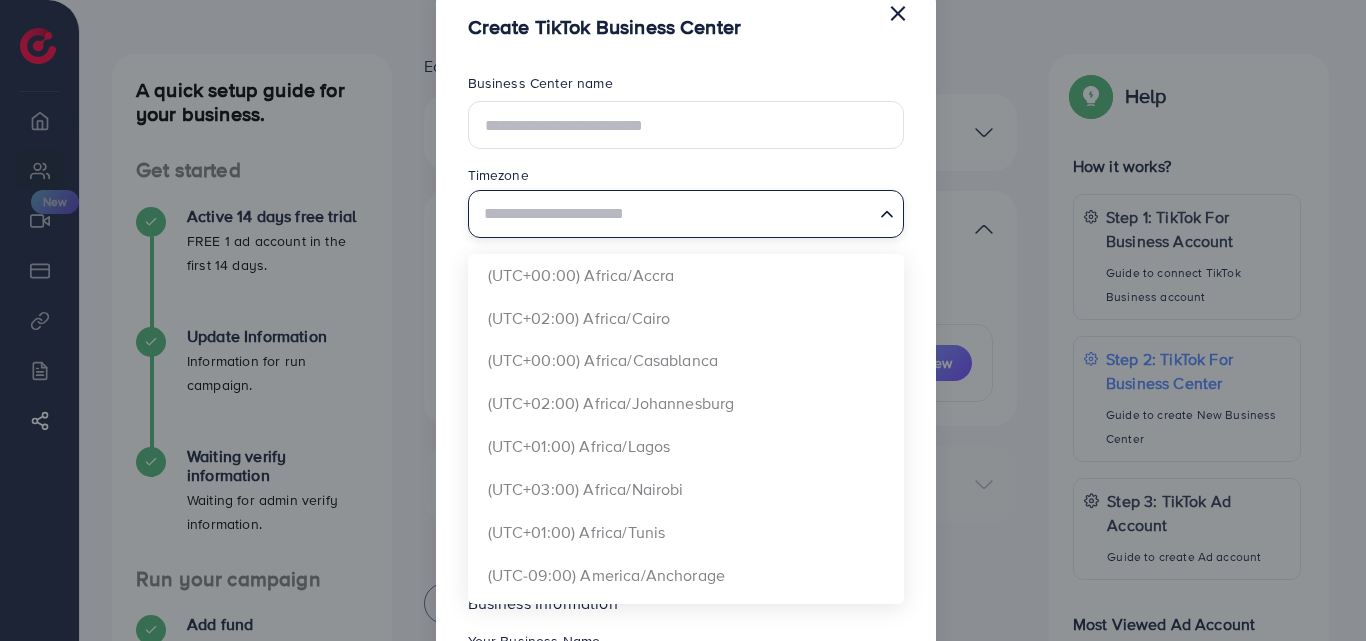 click at bounding box center (674, 211) 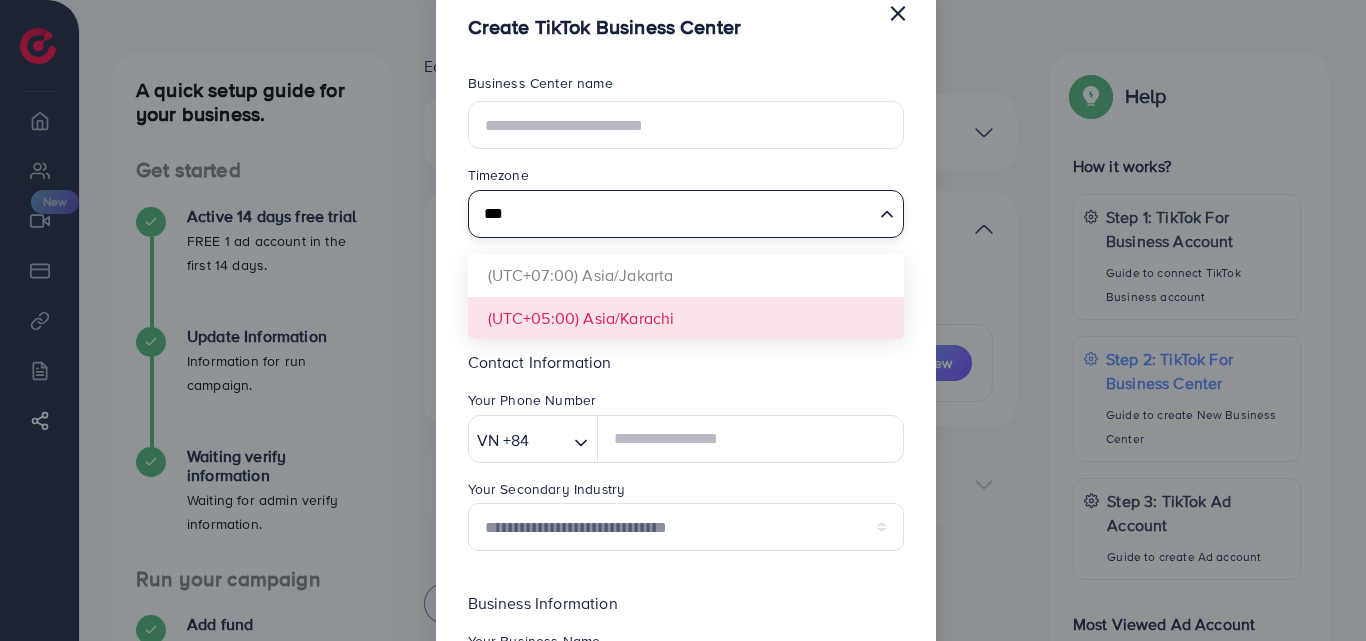 type on "***" 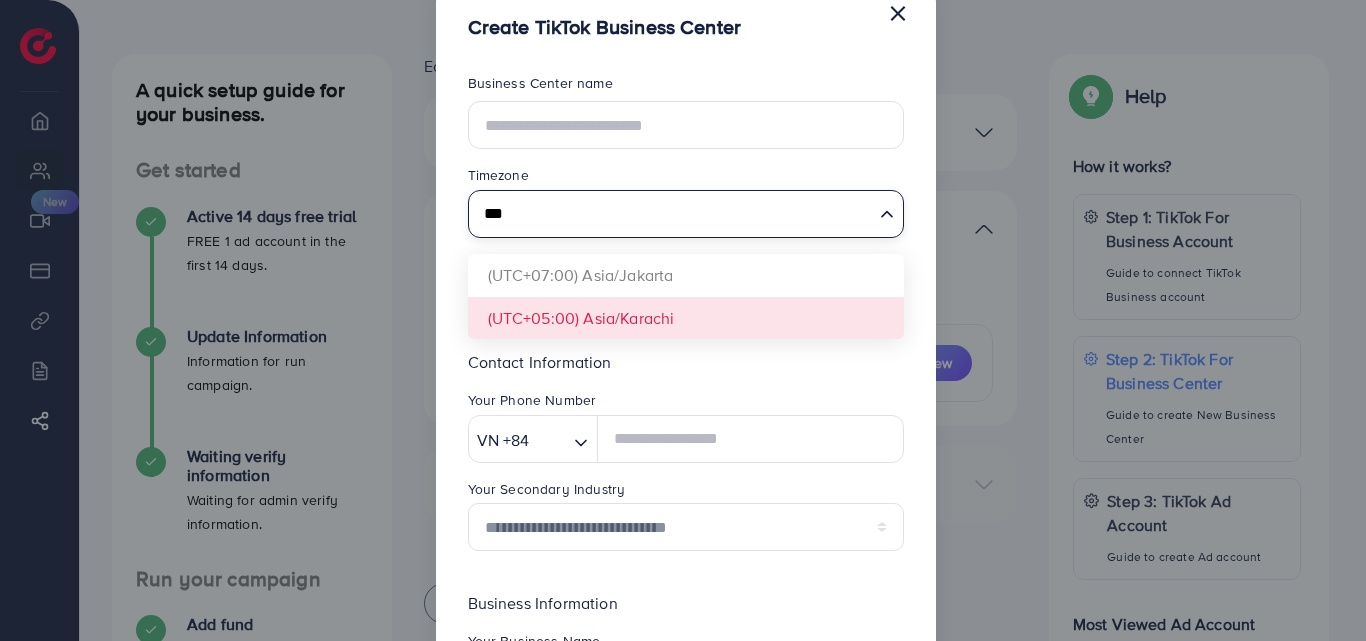type 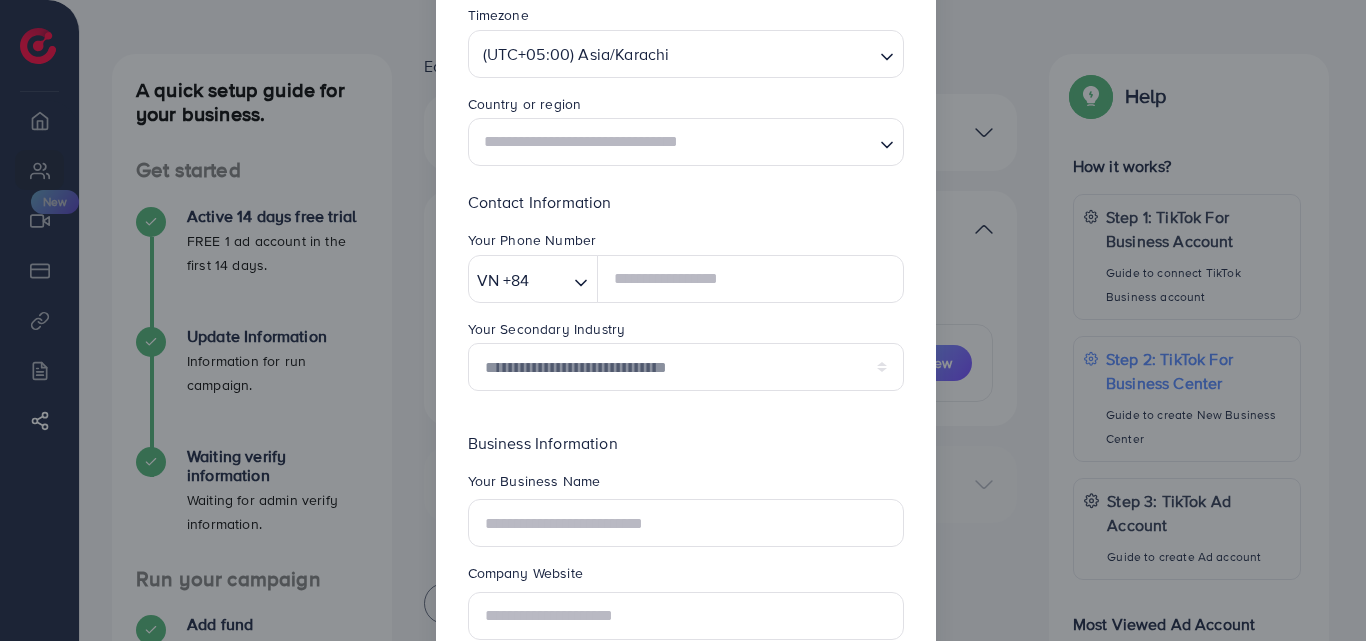 scroll, scrollTop: 211, scrollLeft: 0, axis: vertical 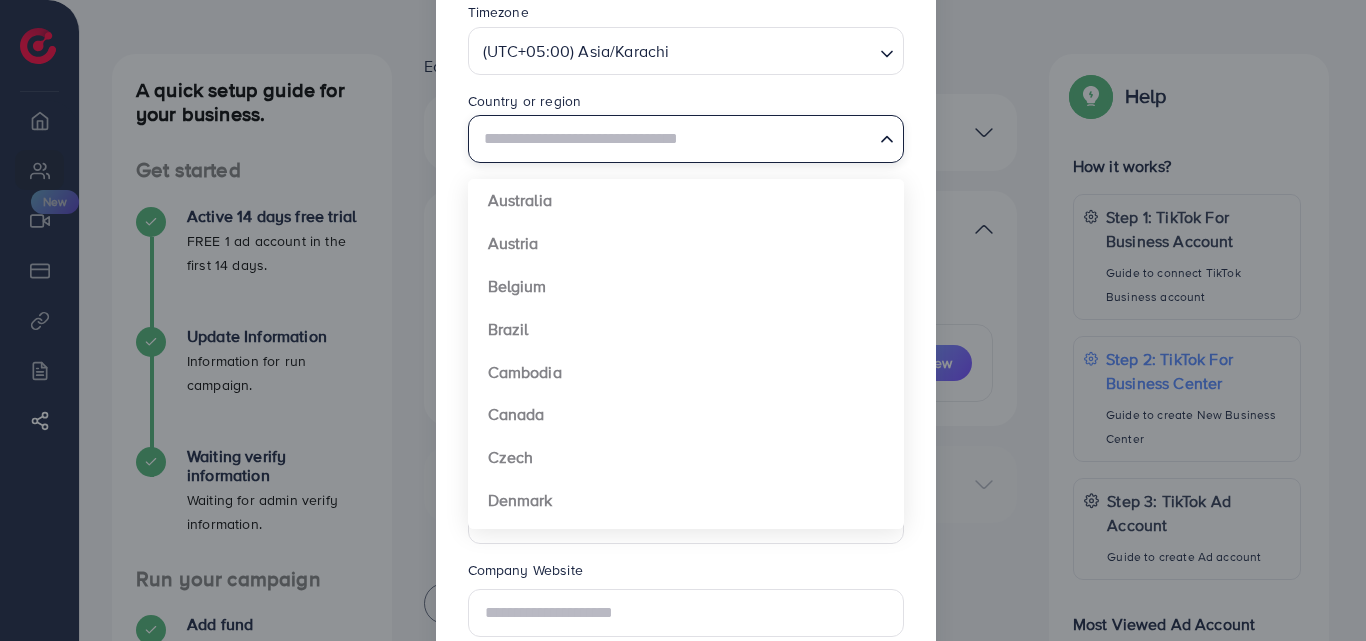 click at bounding box center (887, 140) 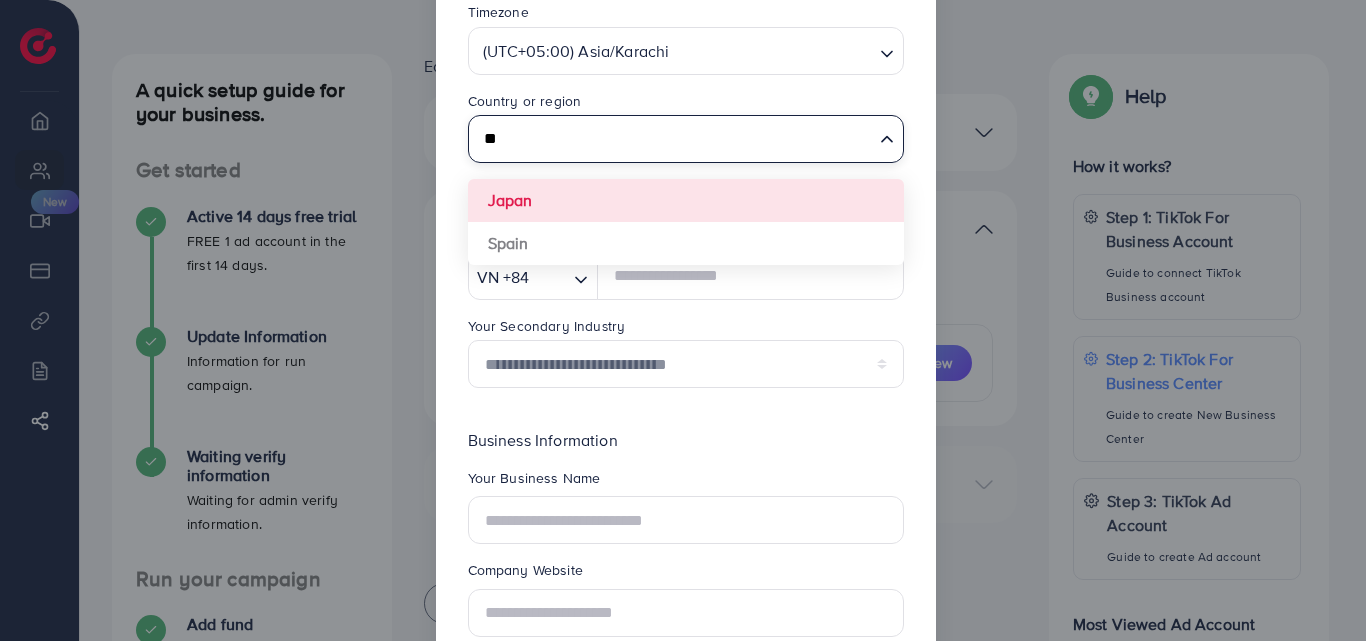 type on "*" 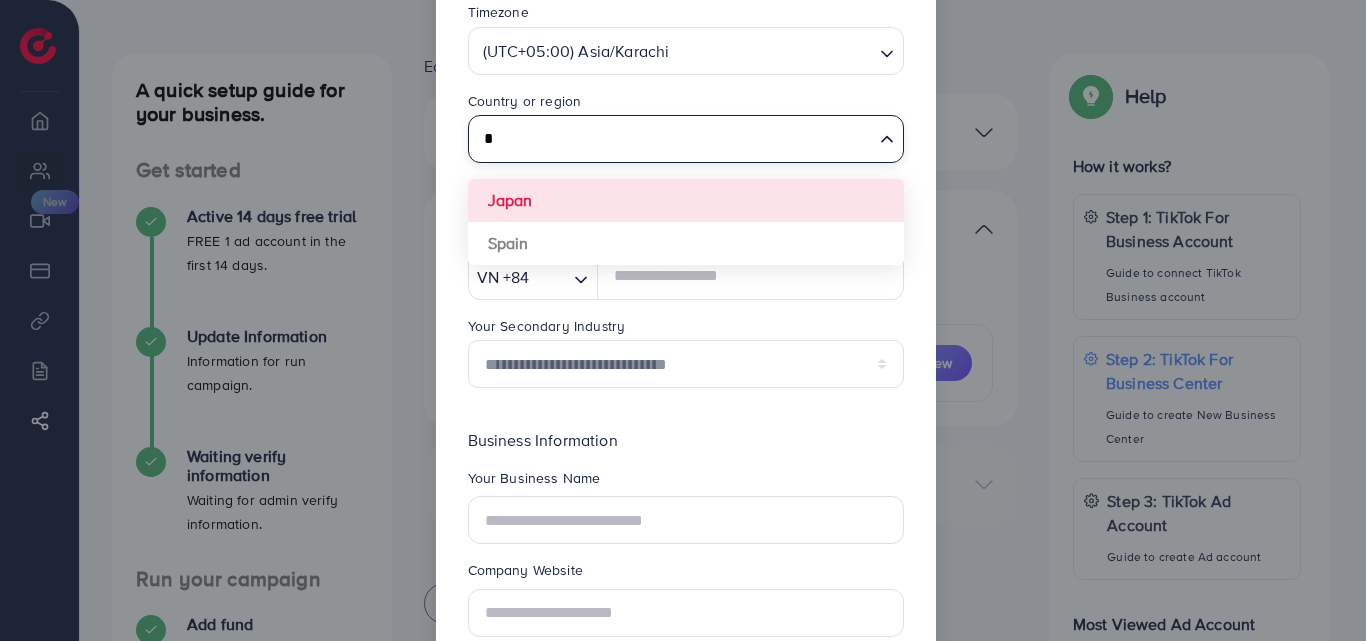 type 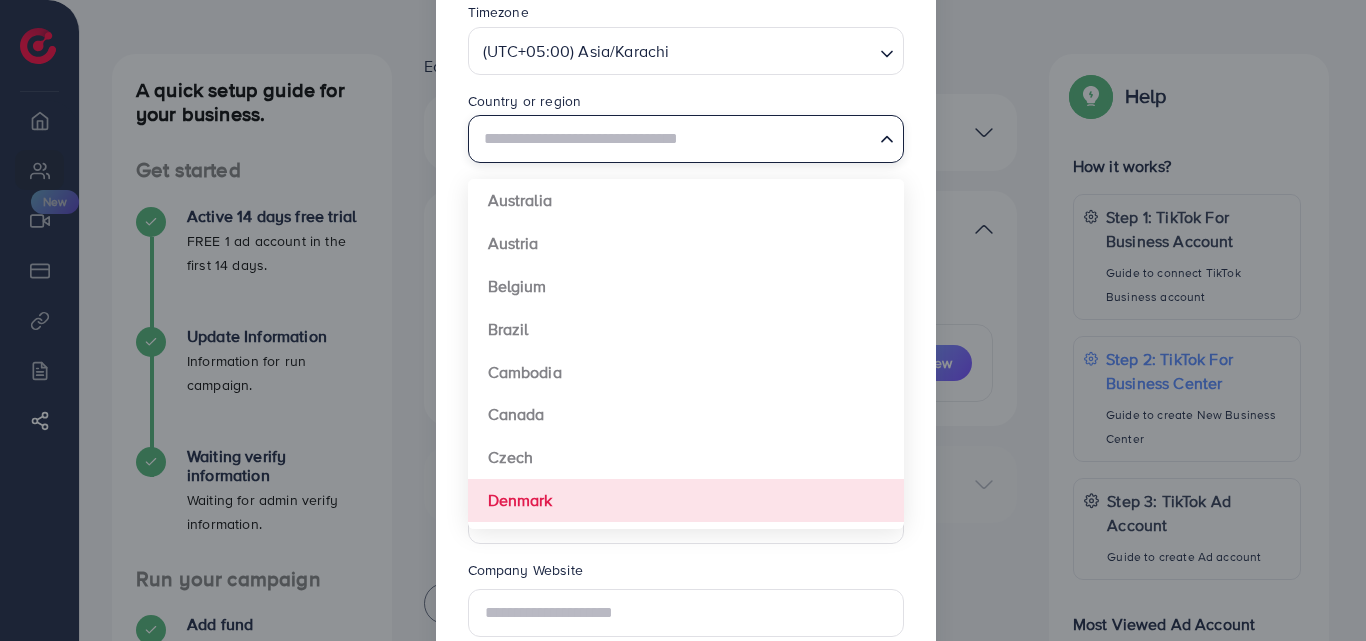 click on "**********" at bounding box center (683, 320) 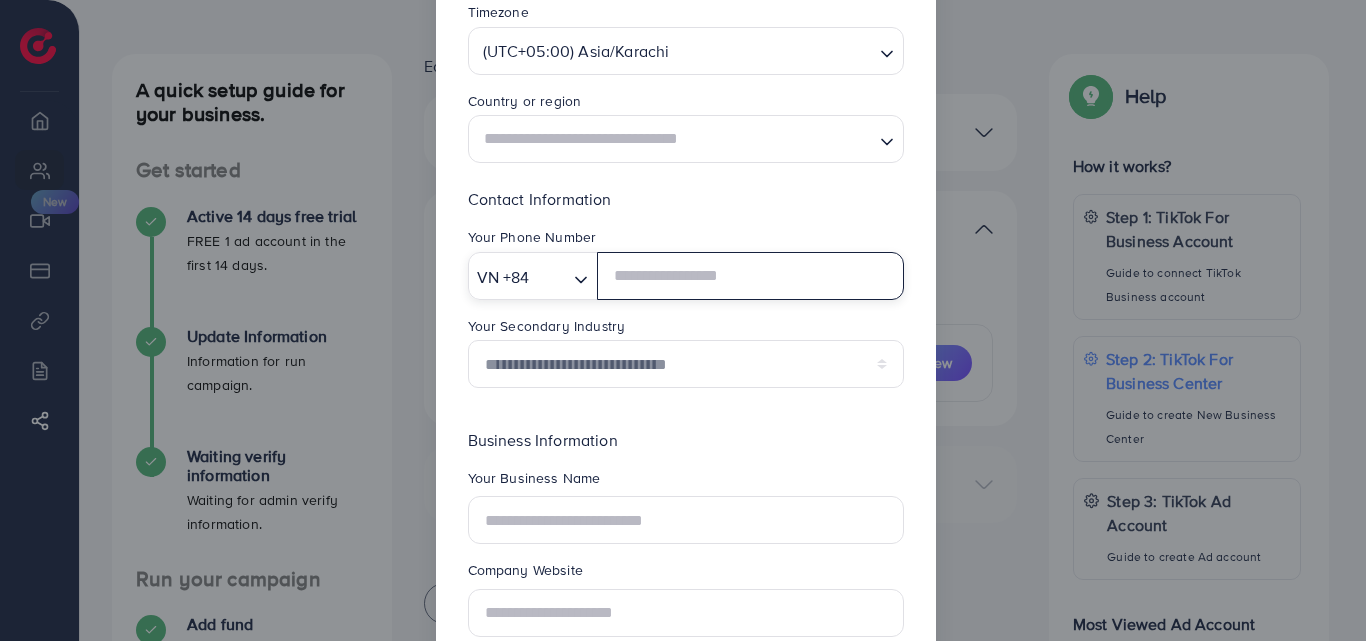 click 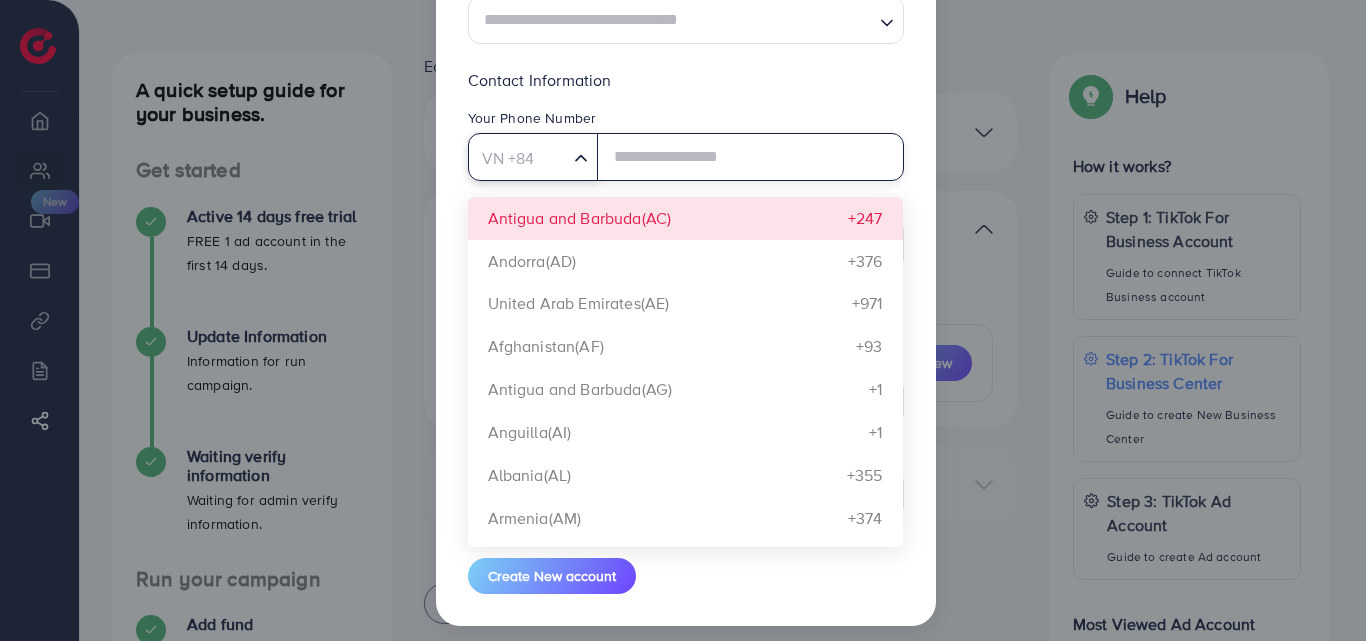 scroll, scrollTop: 343, scrollLeft: 0, axis: vertical 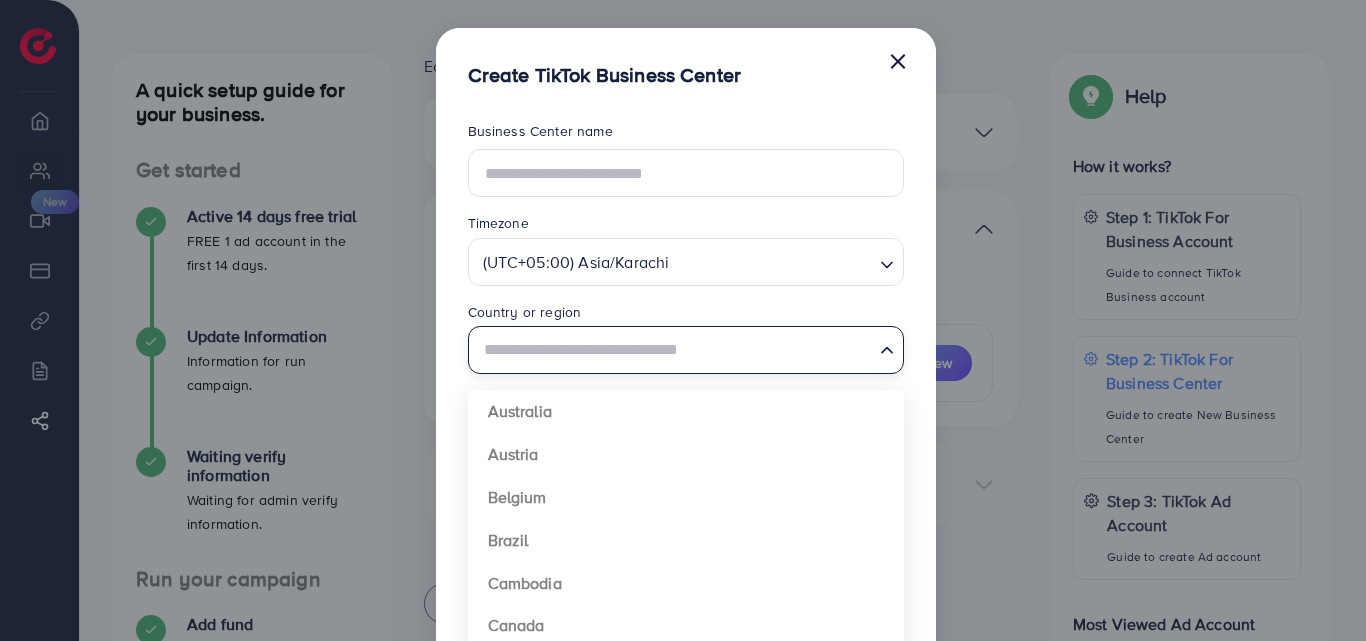 click at bounding box center (674, 350) 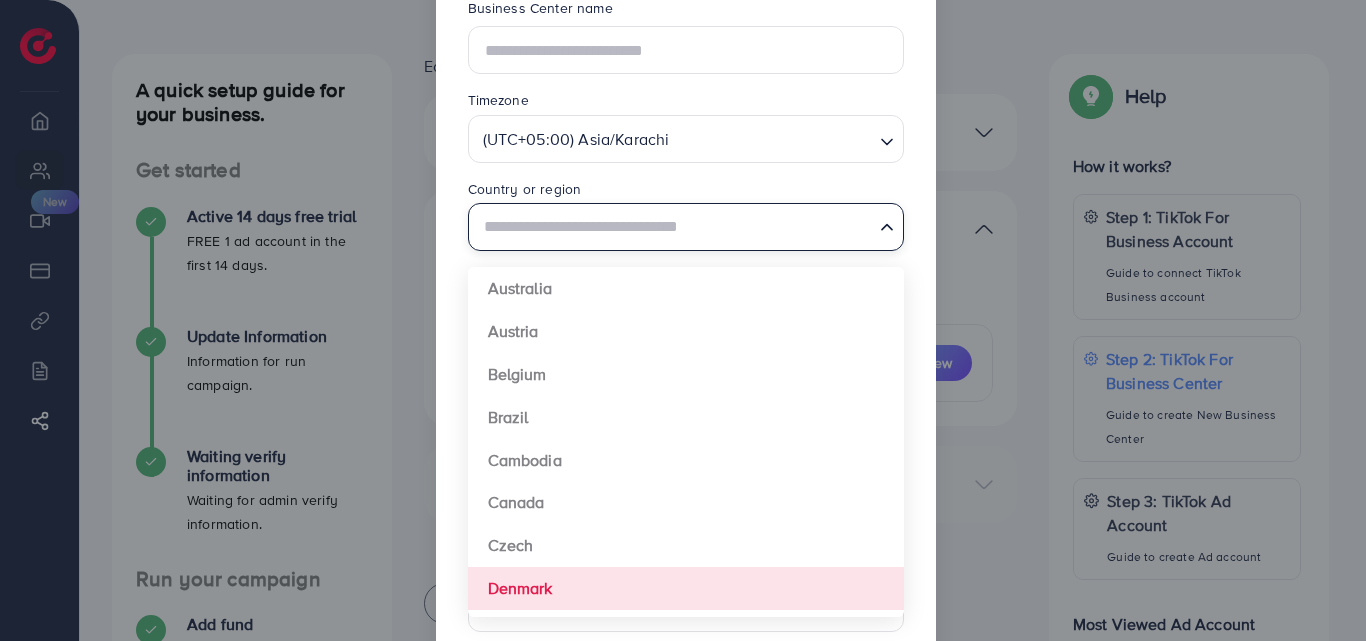 scroll, scrollTop: 126, scrollLeft: 0, axis: vertical 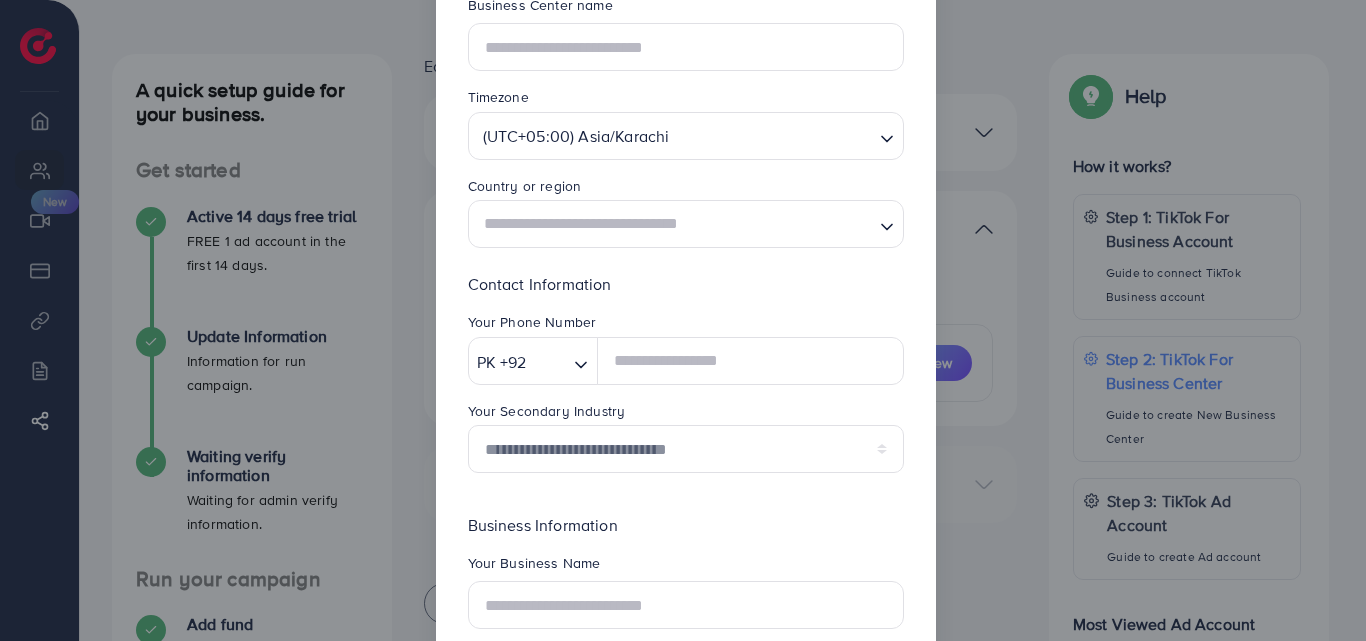 click on "**********" at bounding box center (683, 320) 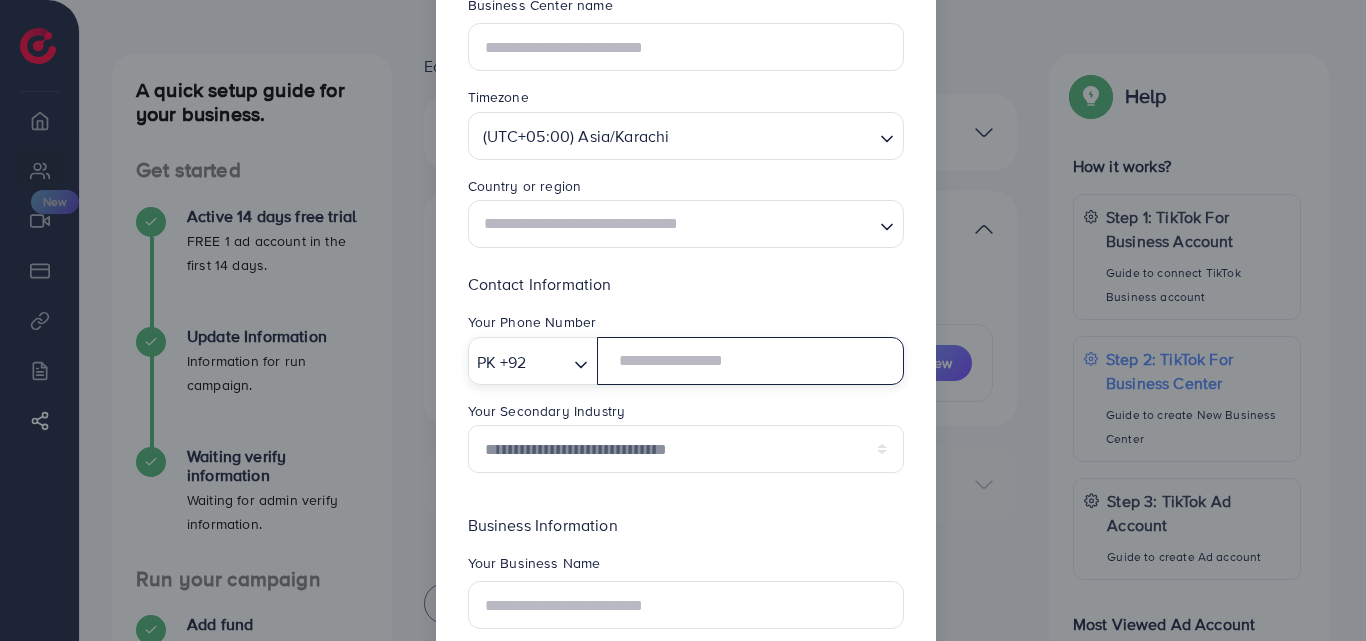click at bounding box center [750, 361] 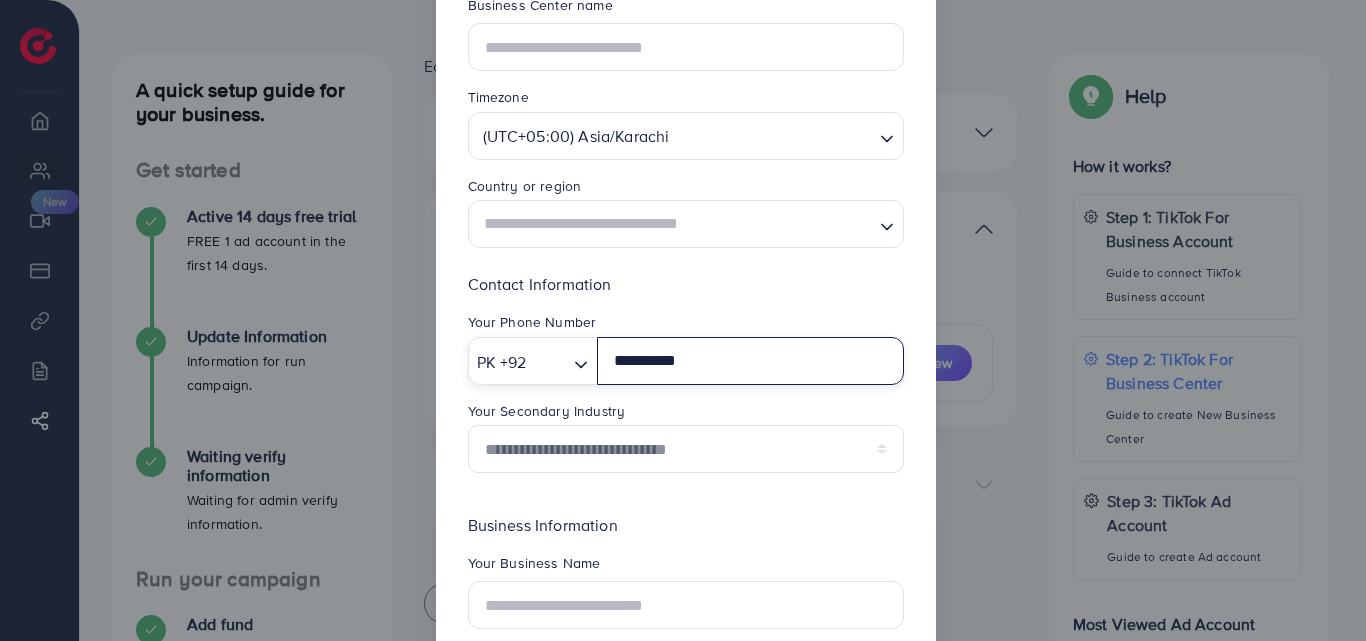 type on "**********" 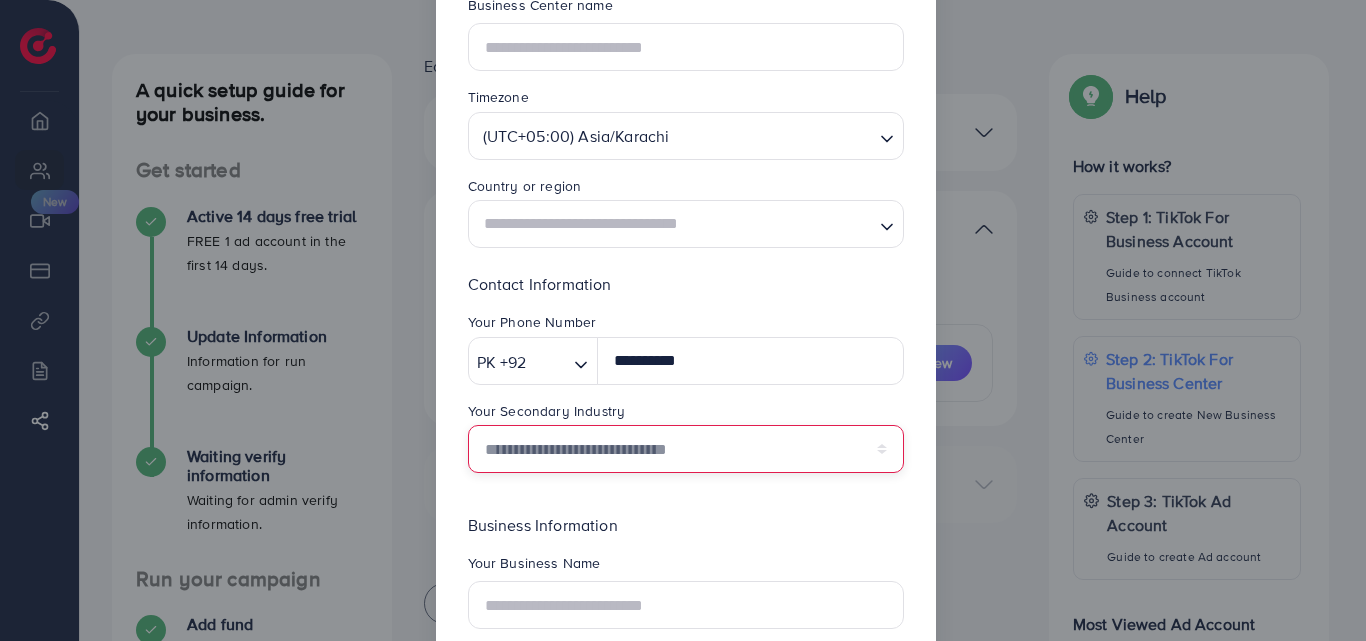 click on "**********" at bounding box center [686, 449] 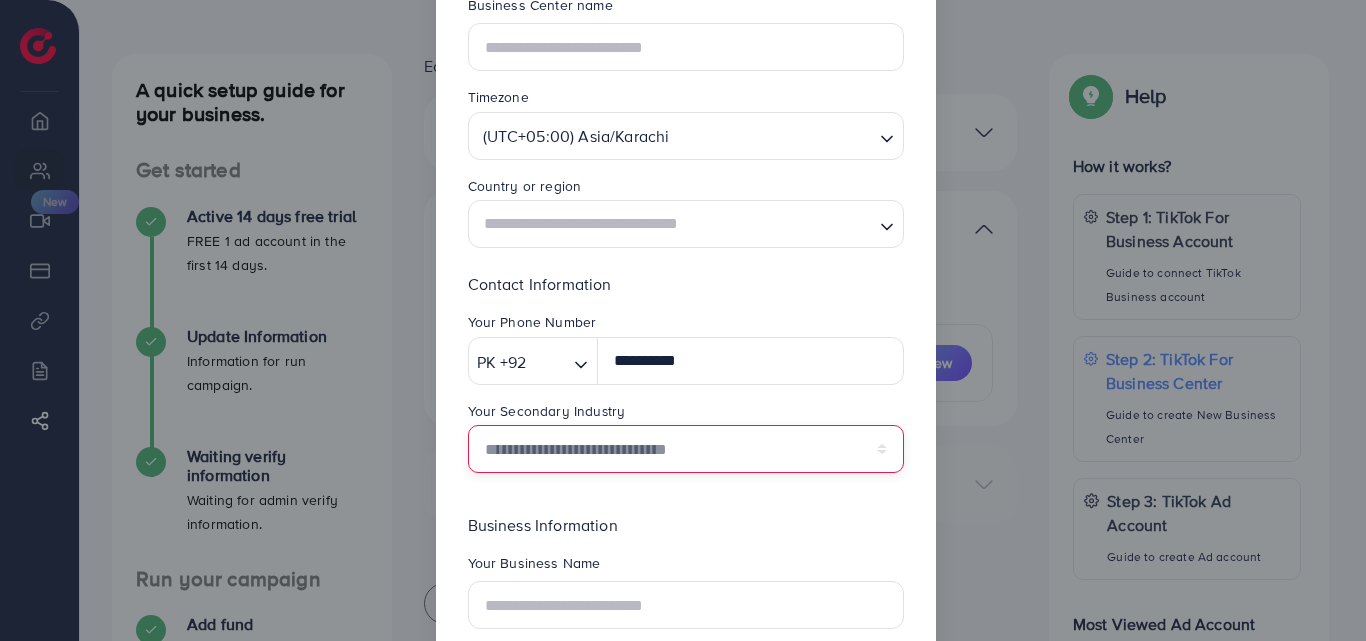 select on "******" 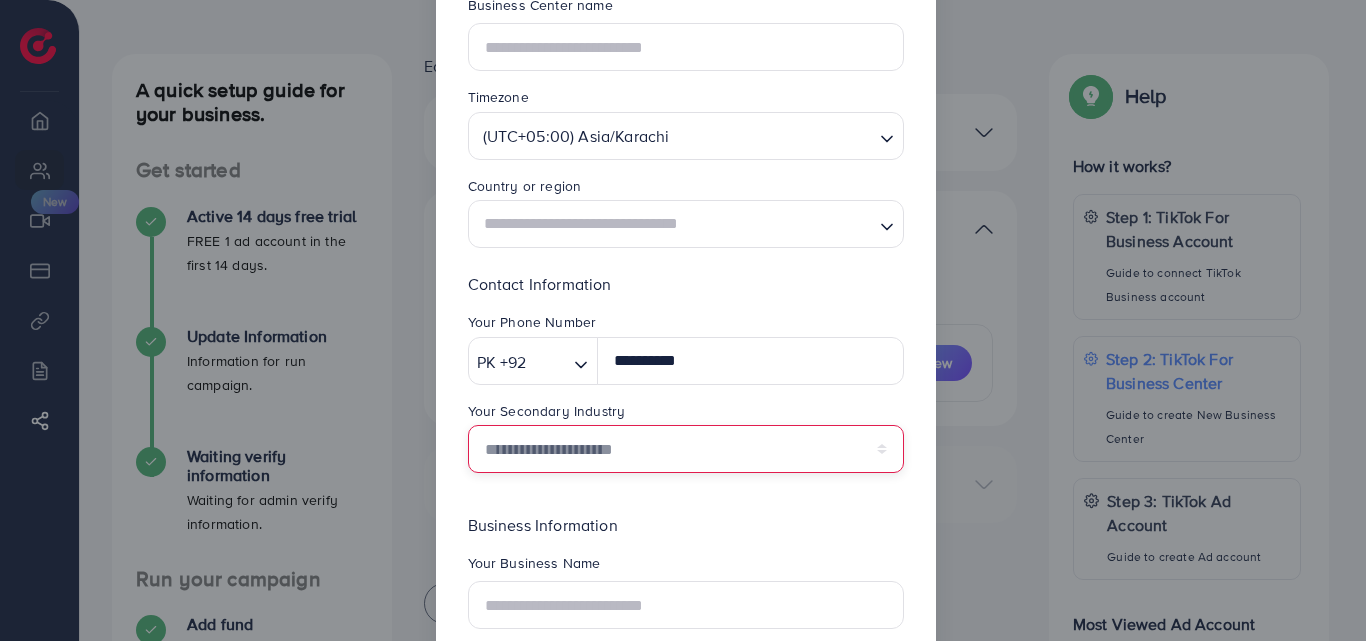 click on "**********" at bounding box center (686, 449) 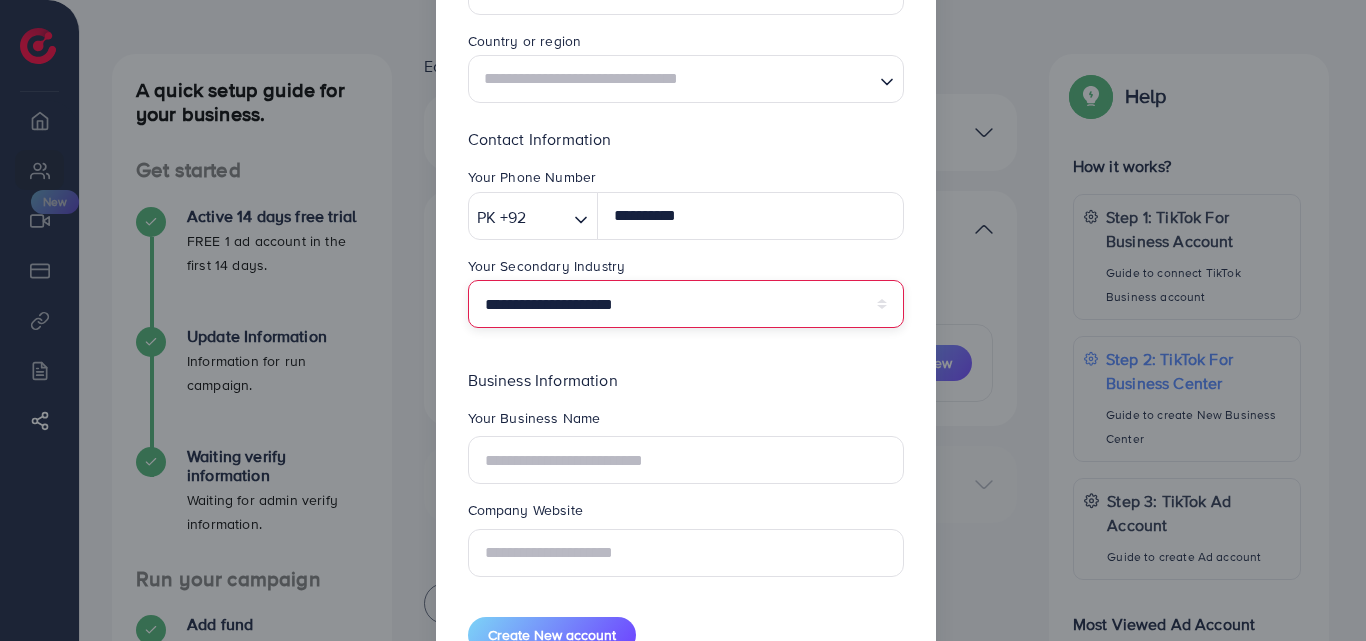 scroll, scrollTop: 343, scrollLeft: 0, axis: vertical 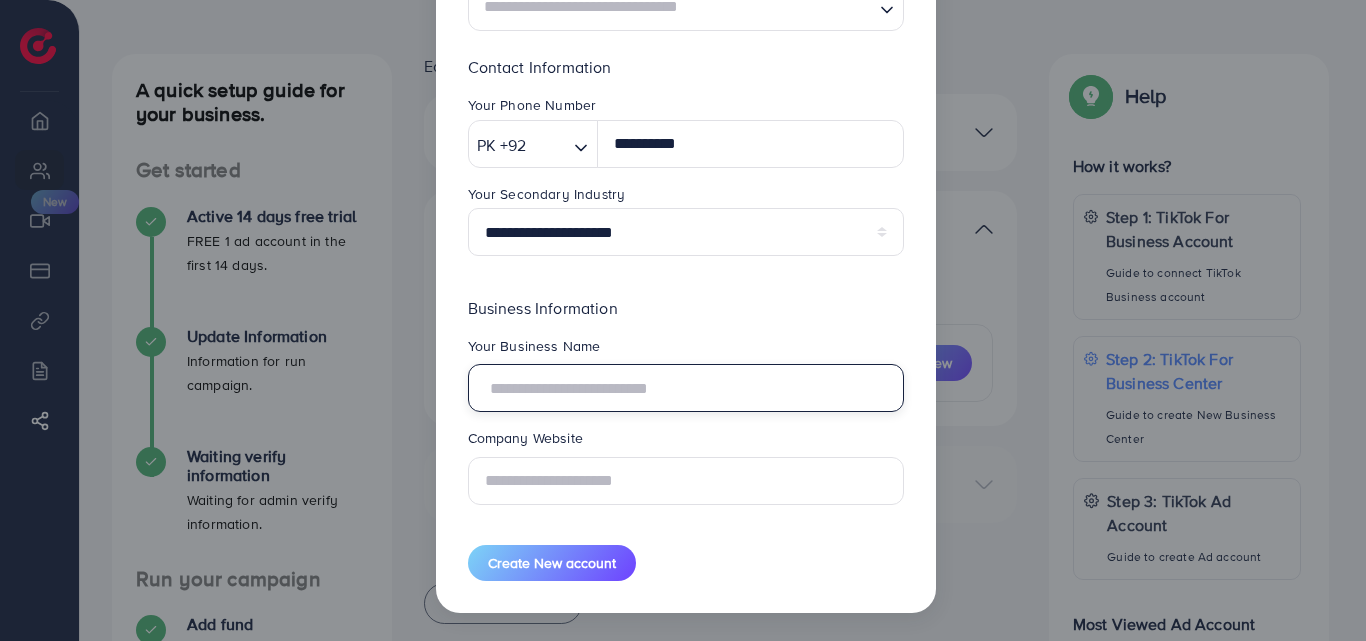 click at bounding box center [686, 388] 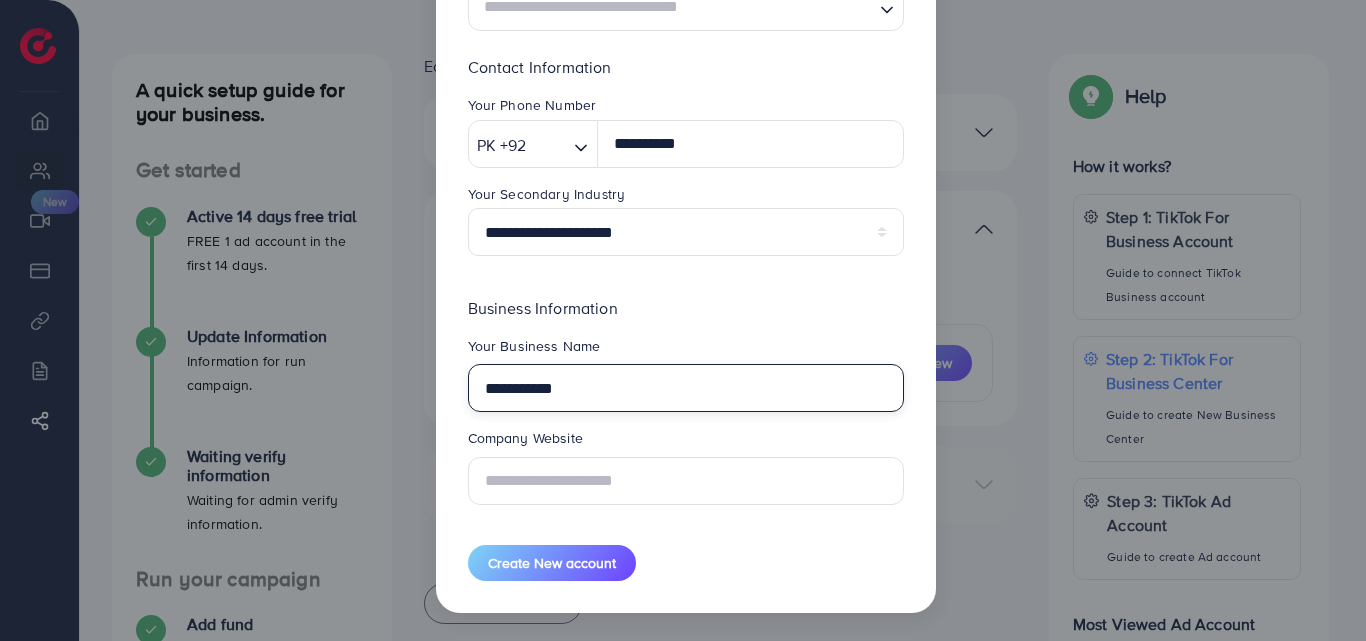 type on "**********" 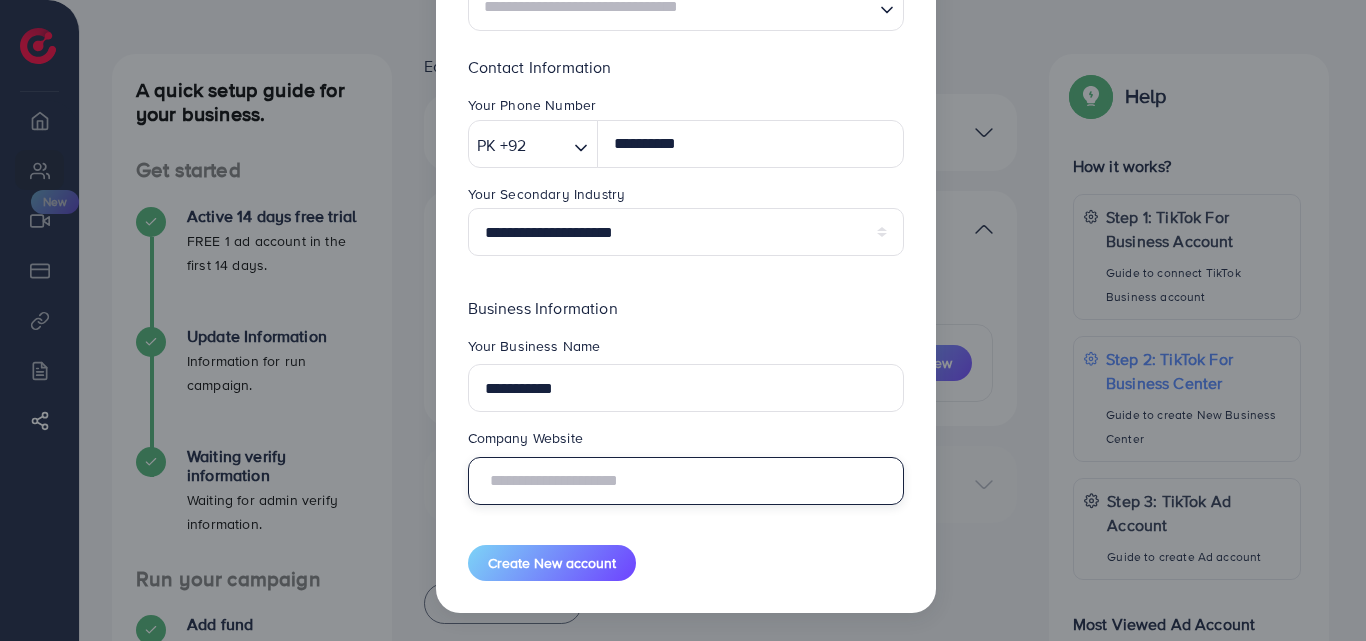 click at bounding box center [686, 481] 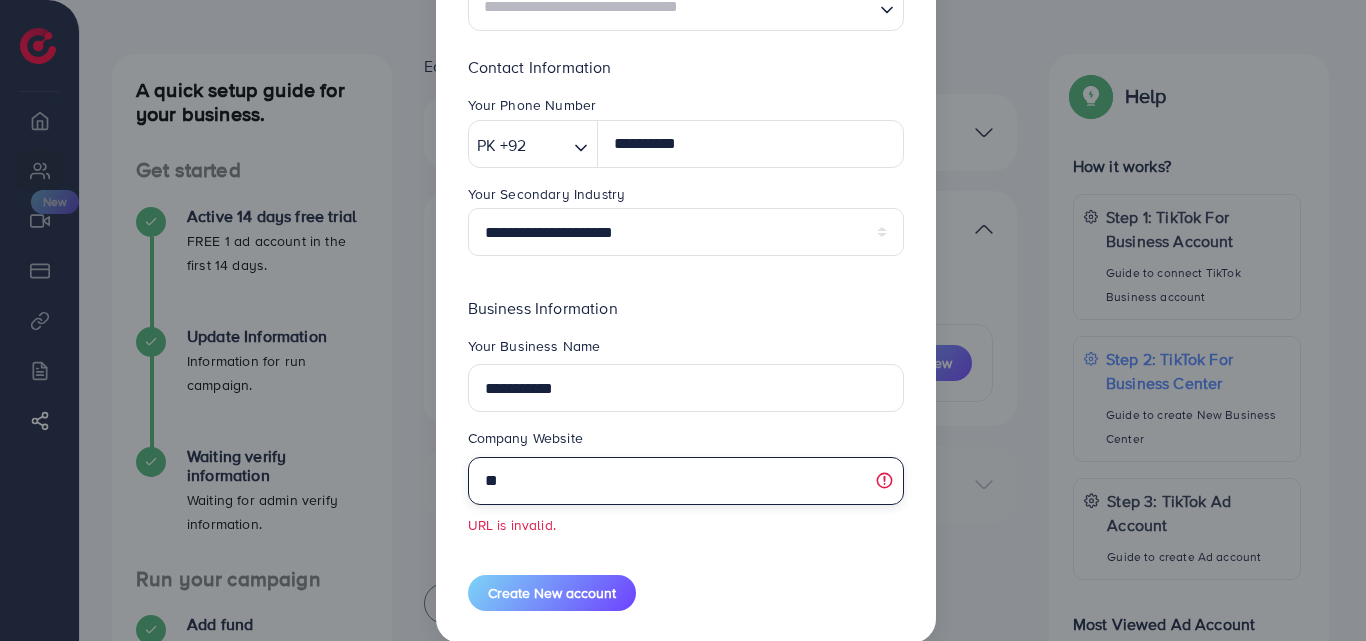 type on "*" 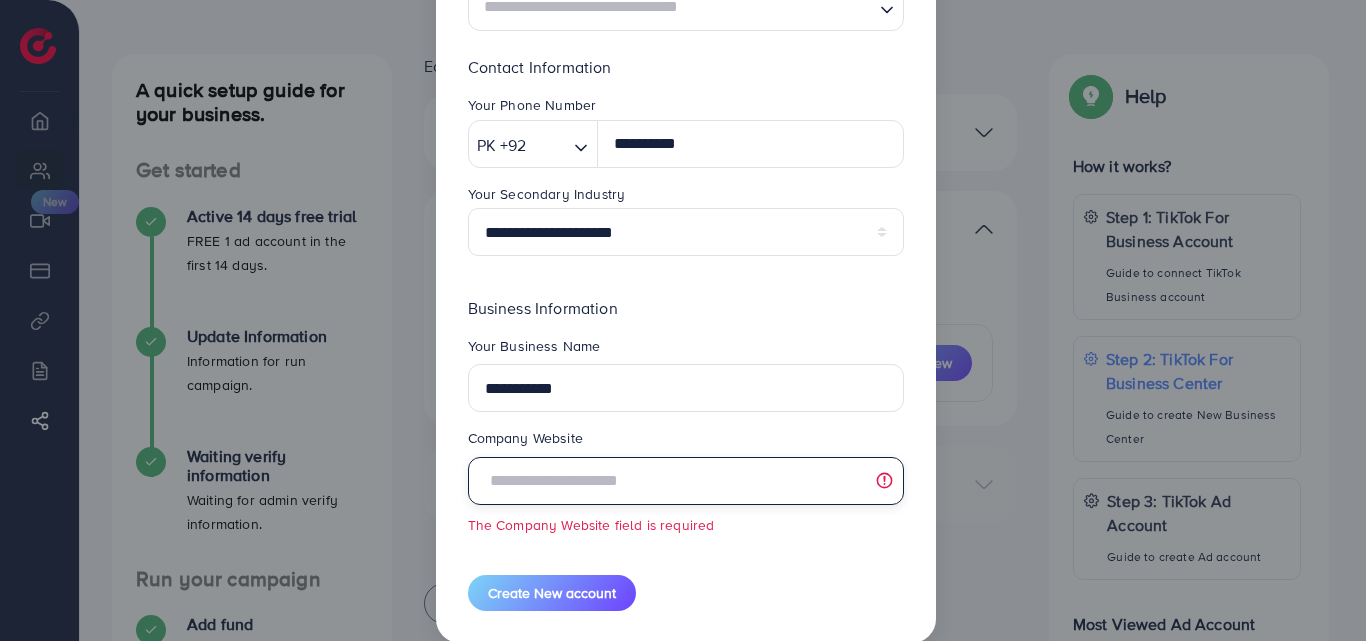 click at bounding box center (686, 481) 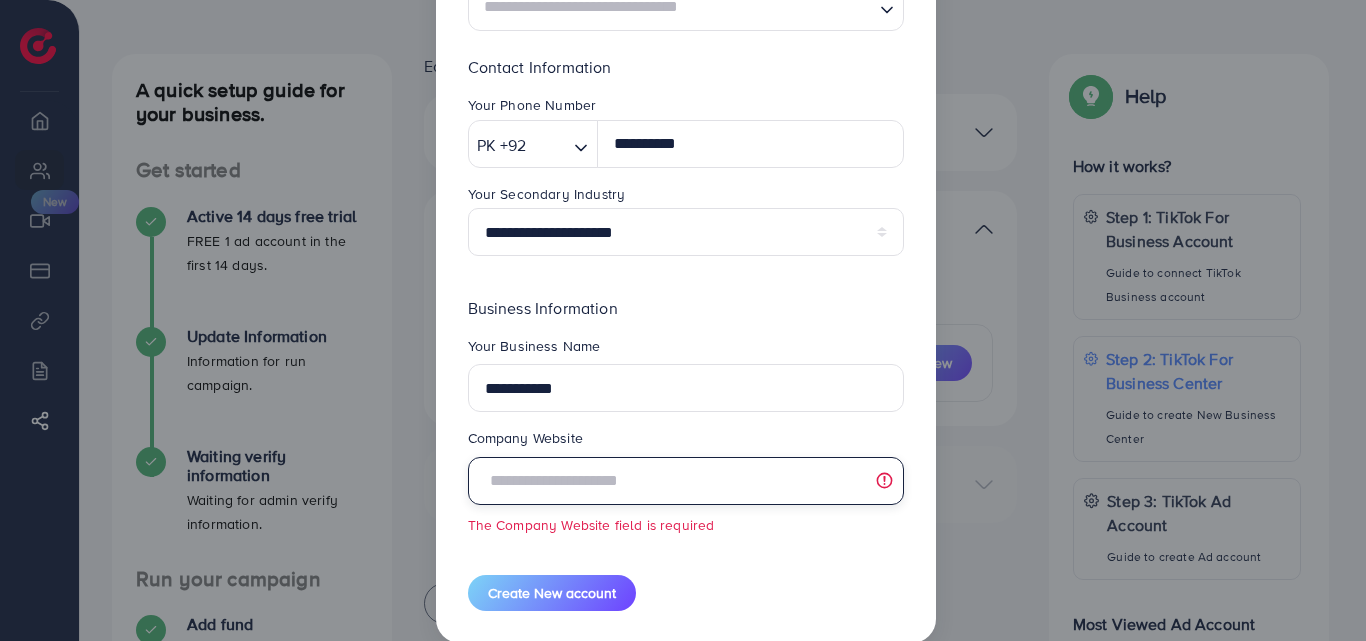 paste on "**********" 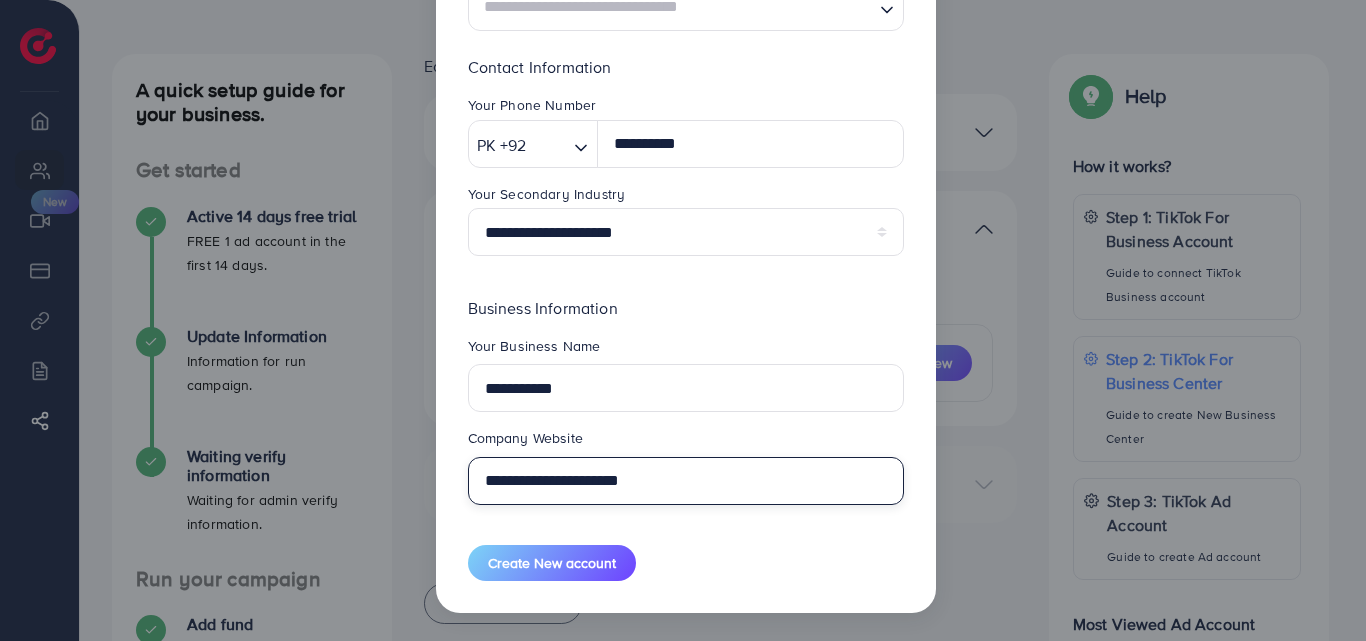 scroll, scrollTop: 4, scrollLeft: 0, axis: vertical 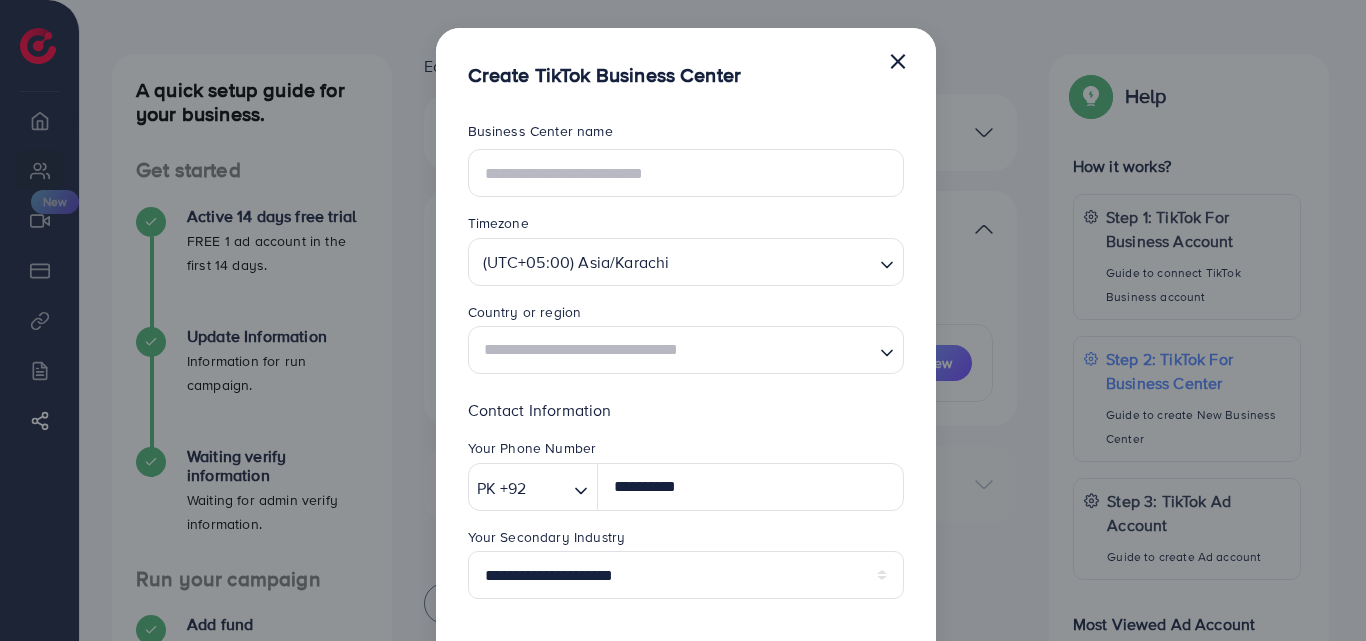 type on "**********" 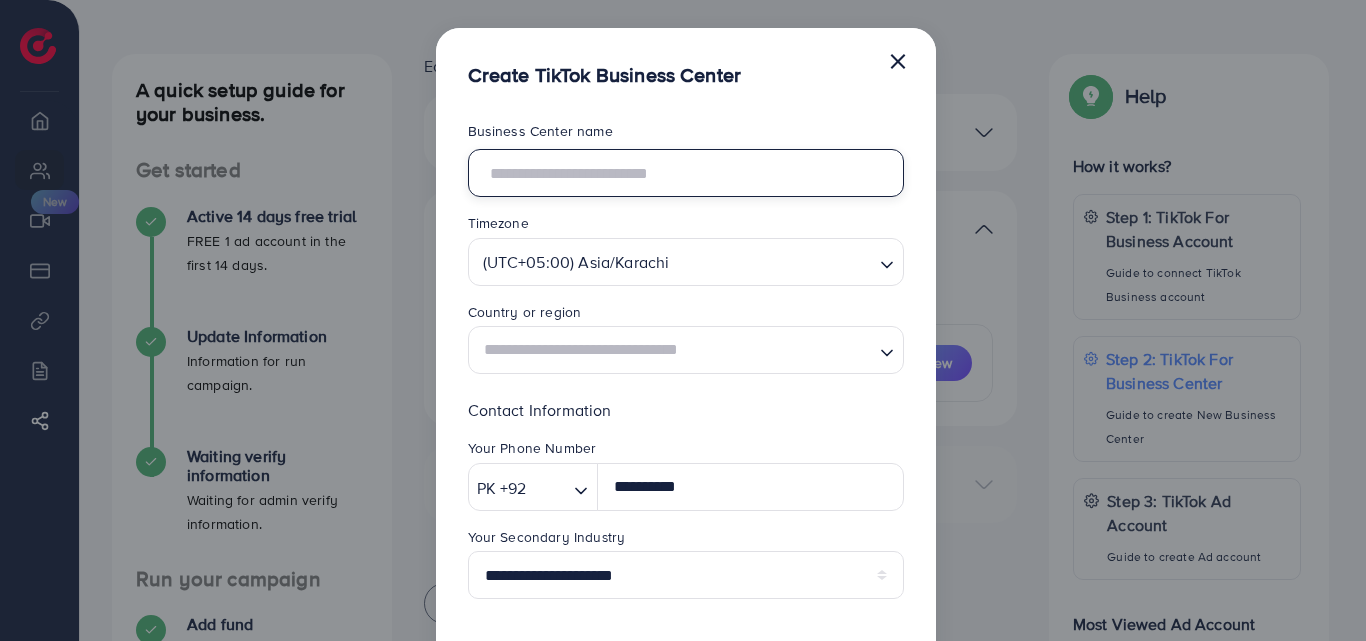 click at bounding box center (686, 173) 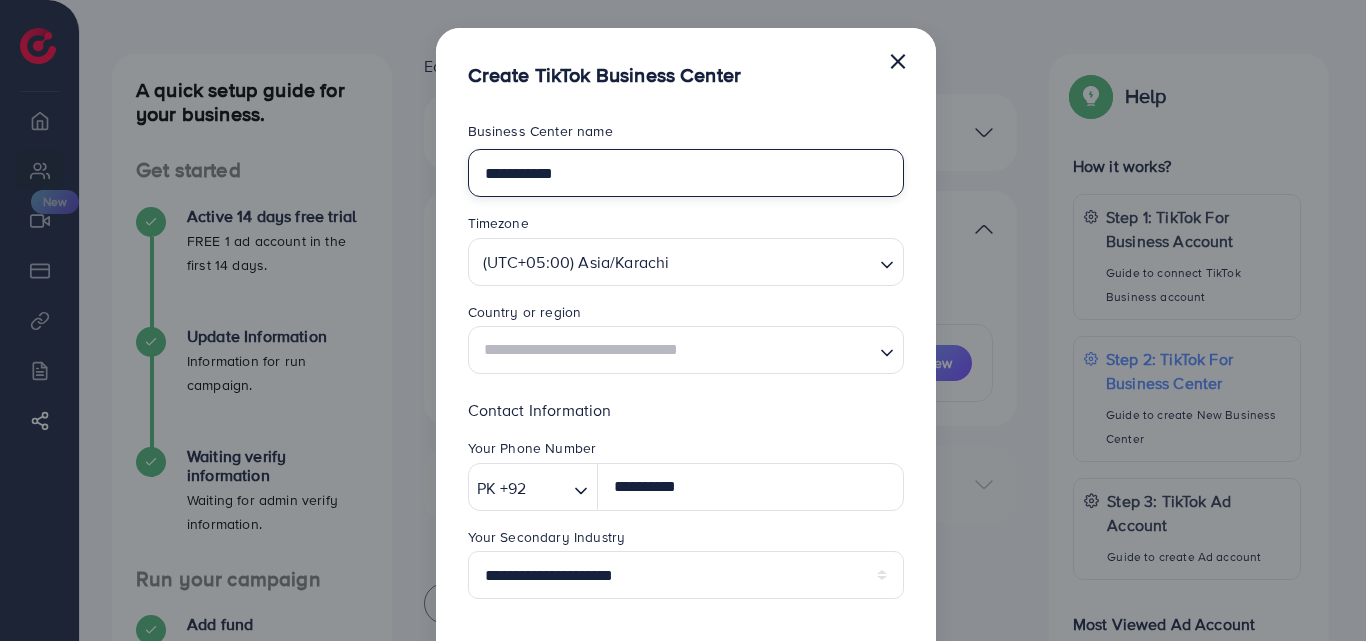 type on "**********" 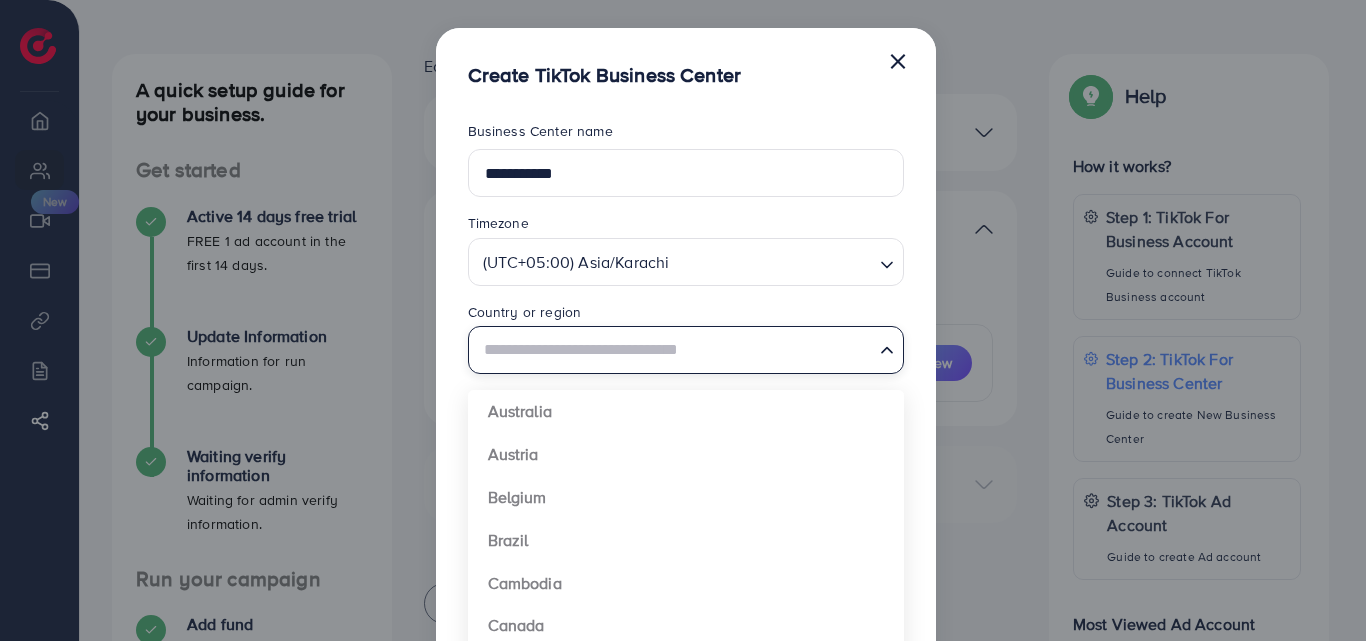 click at bounding box center [674, 350] 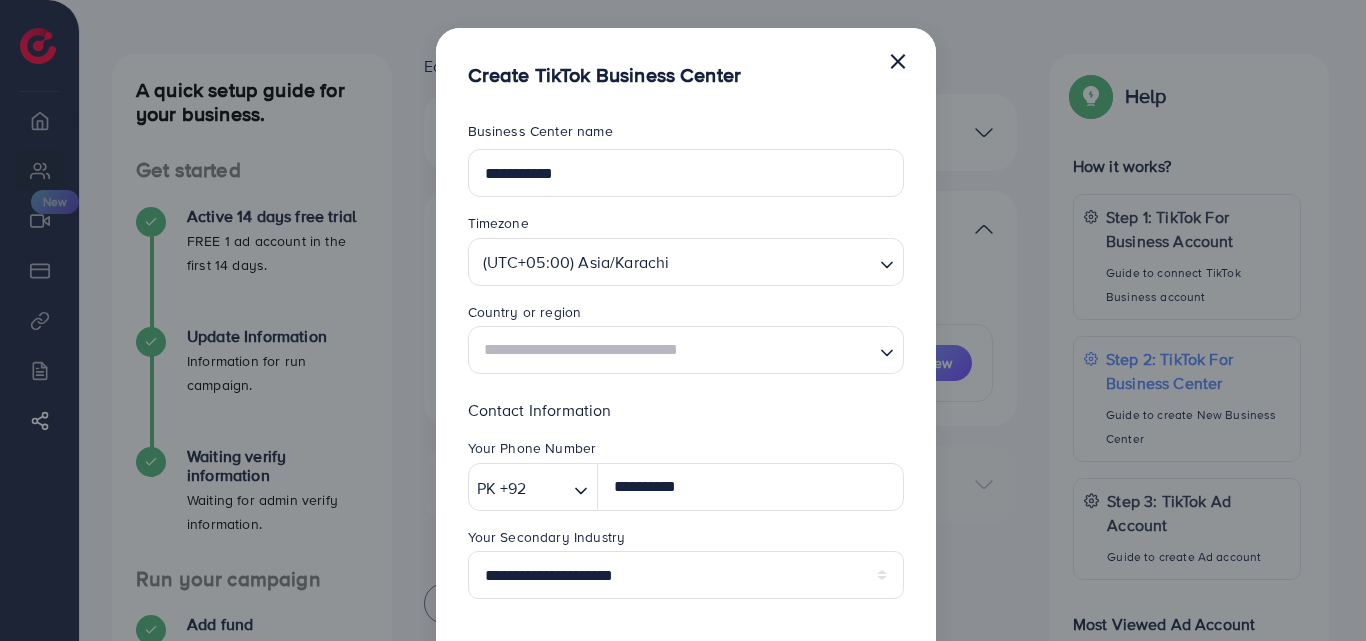 click on "**********" at bounding box center (683, 320) 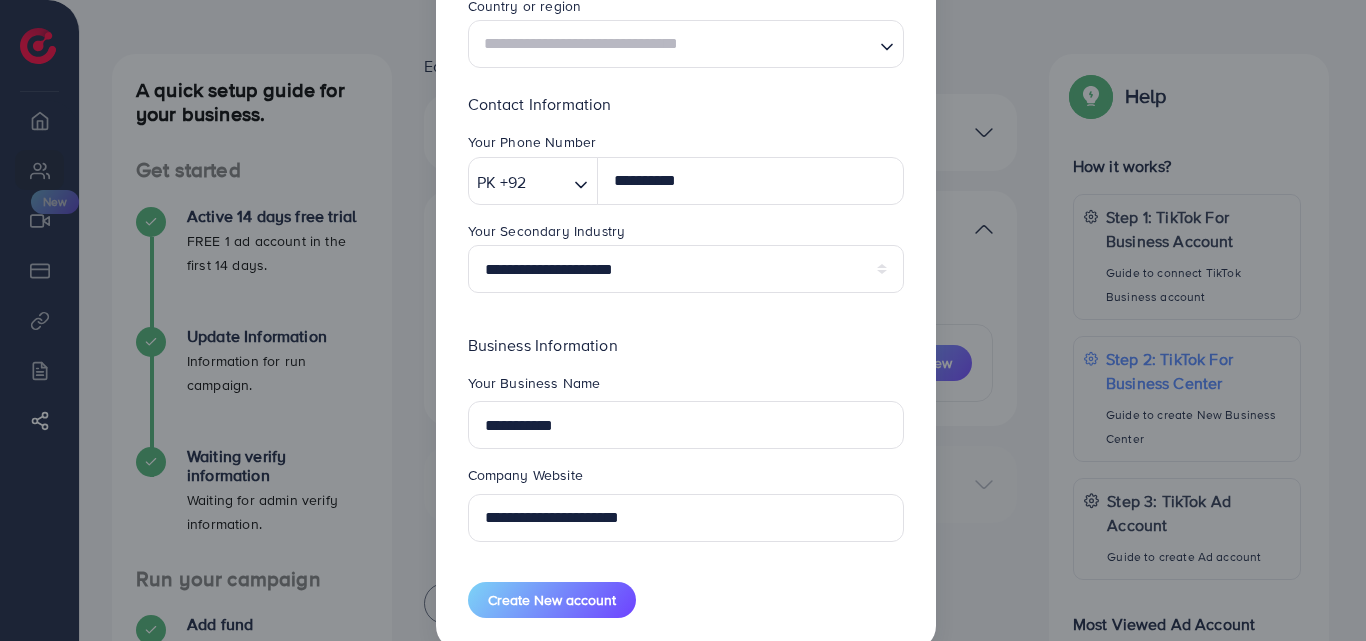 scroll, scrollTop: 343, scrollLeft: 0, axis: vertical 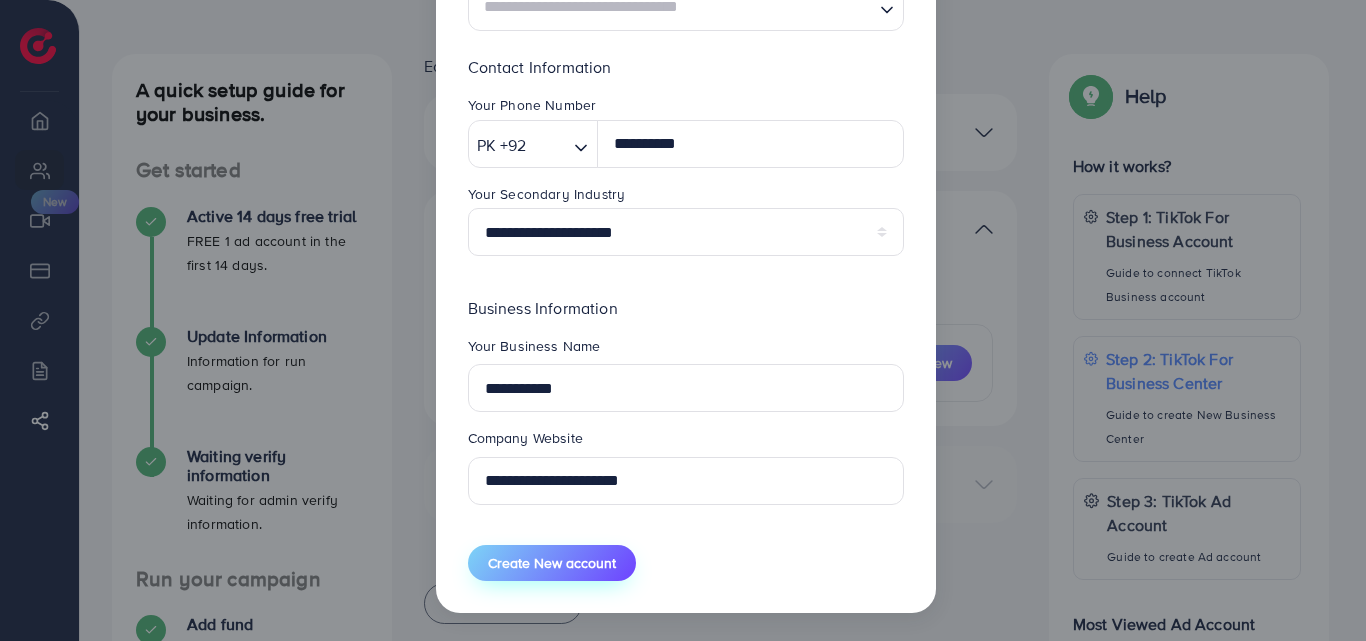 click on "Create New account" at bounding box center [552, 563] 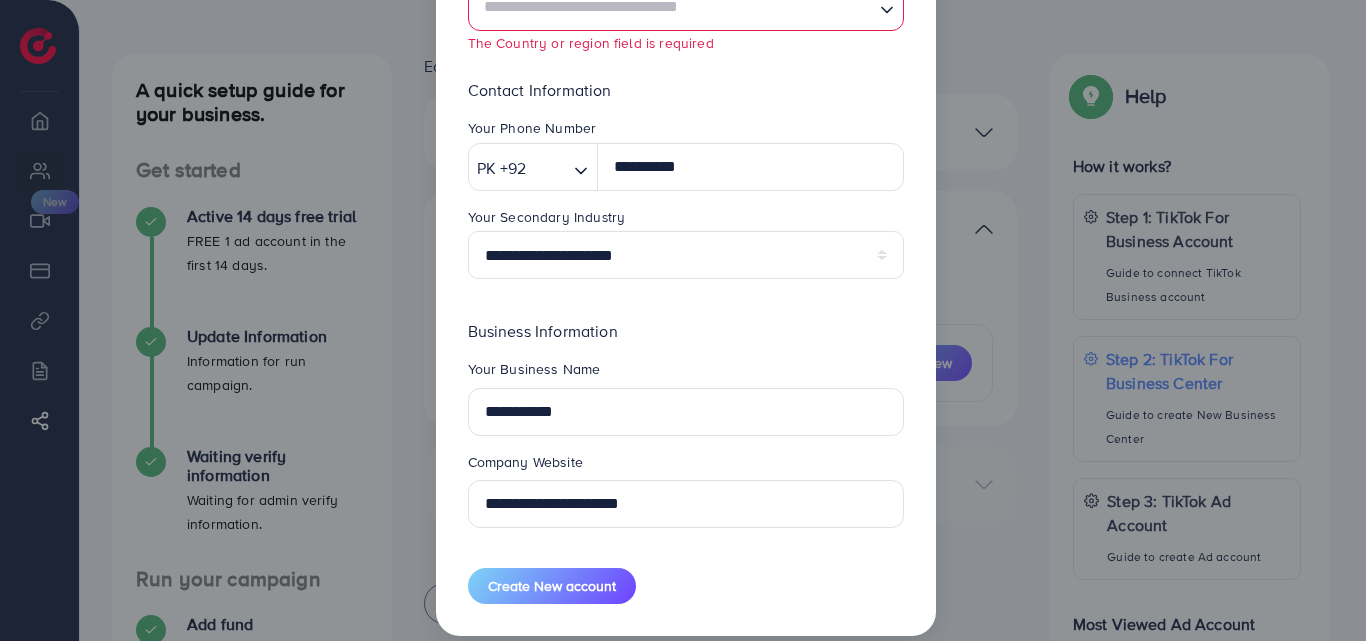 scroll, scrollTop: 332, scrollLeft: 0, axis: vertical 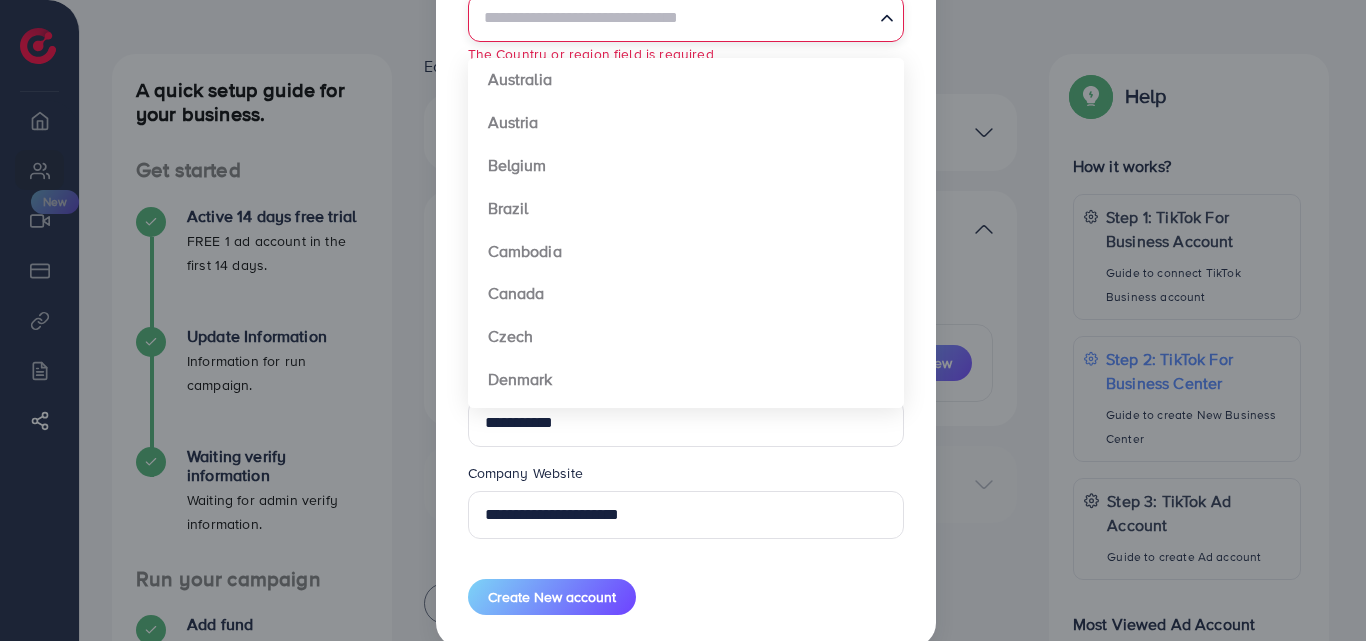 click at bounding box center [674, 18] 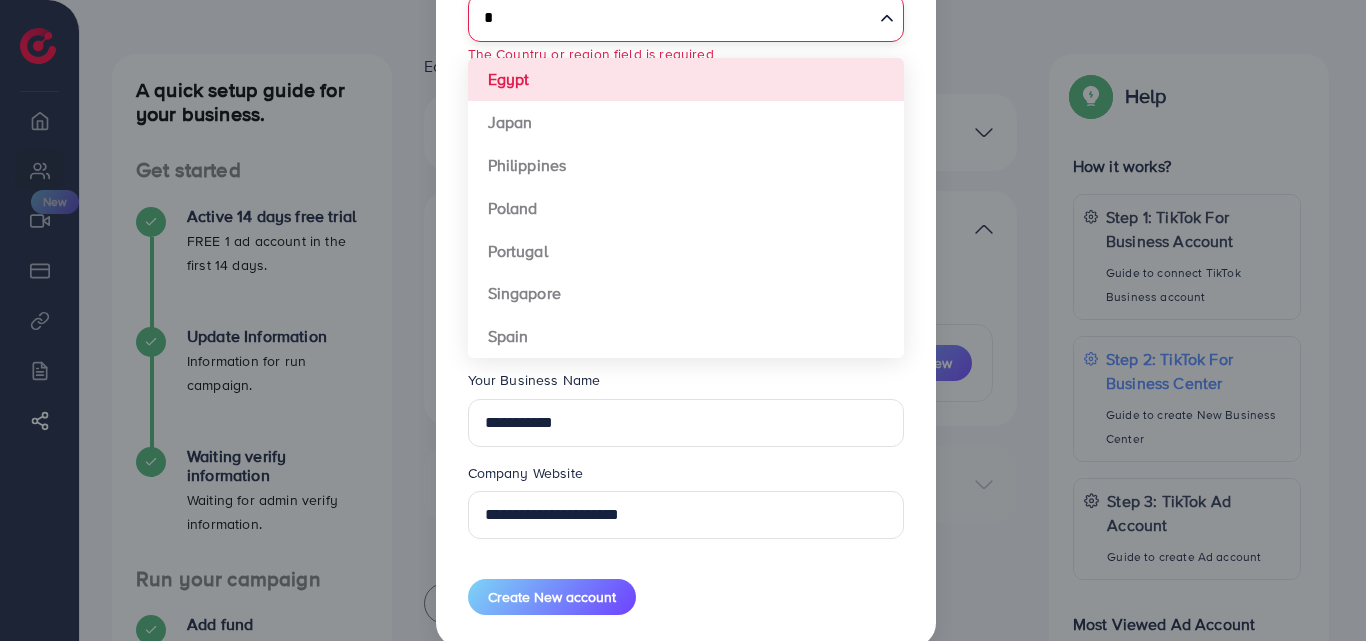 type on "*" 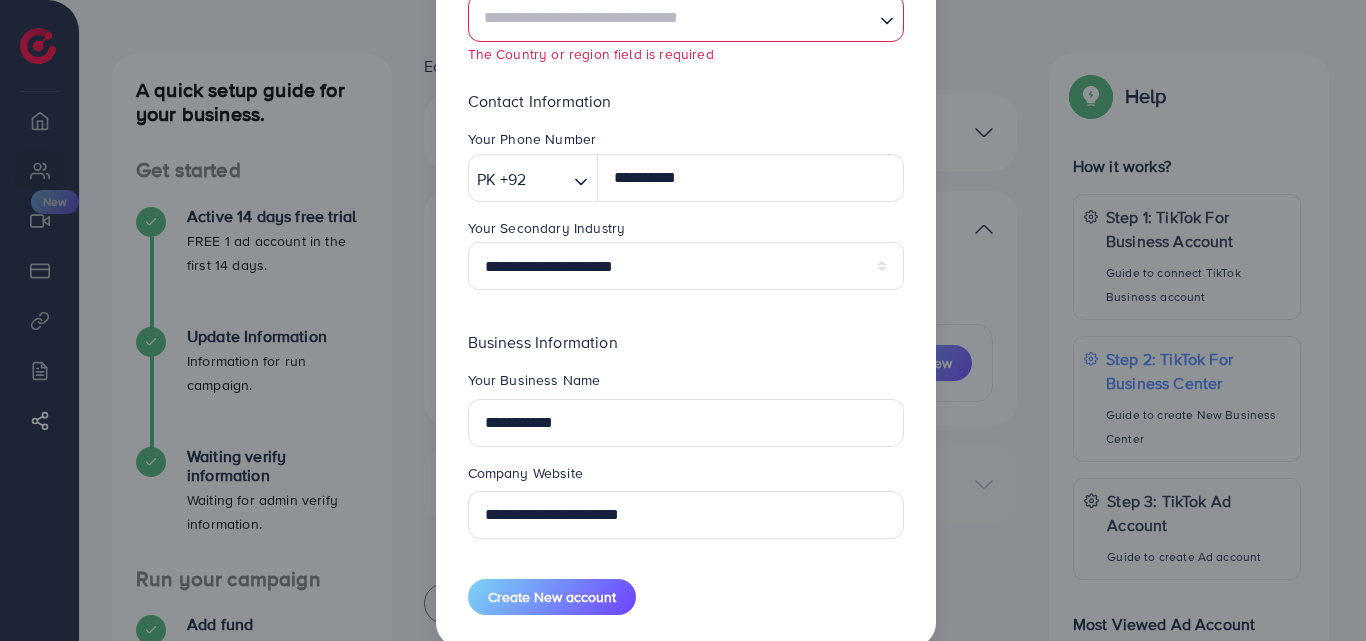 click on "**********" at bounding box center (686, 202) 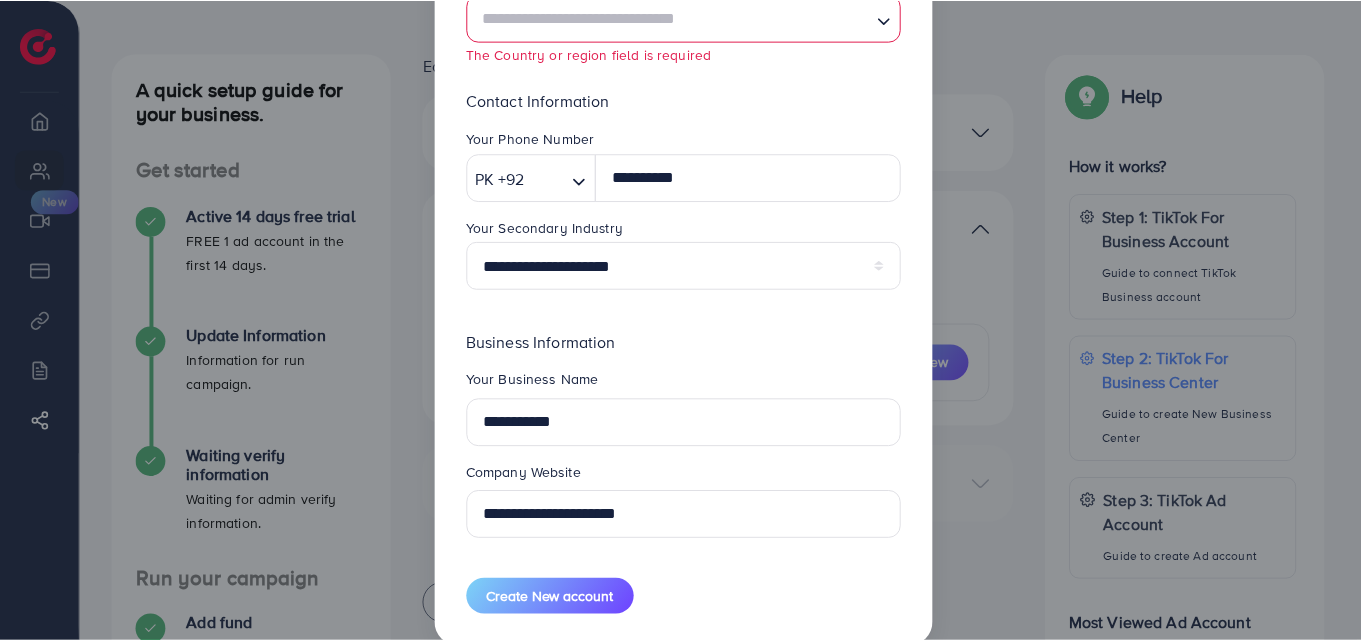 scroll, scrollTop: 0, scrollLeft: 0, axis: both 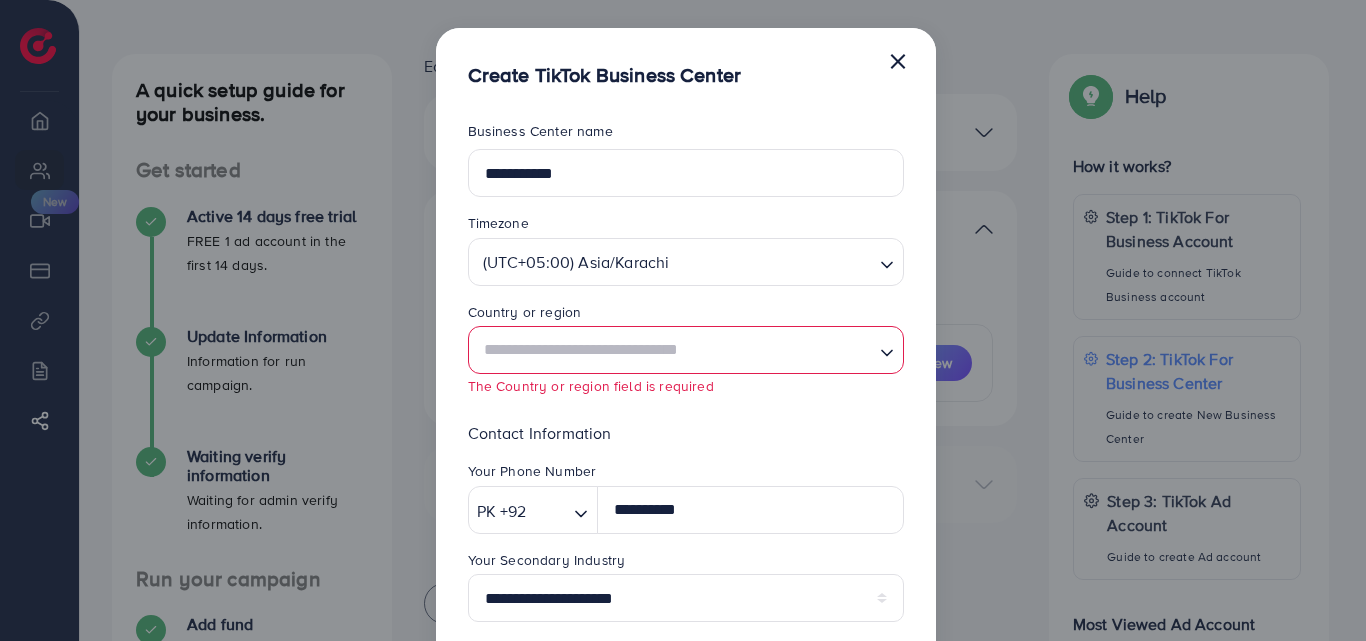 click on "×" at bounding box center [898, 60] 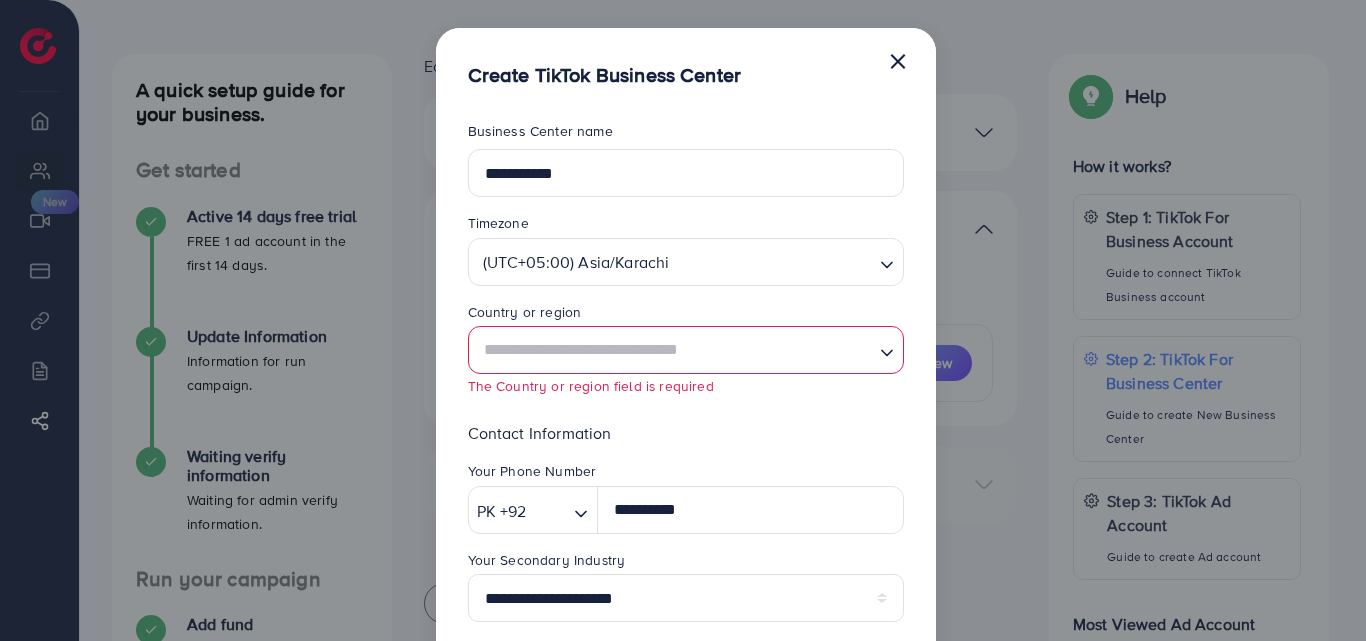 type 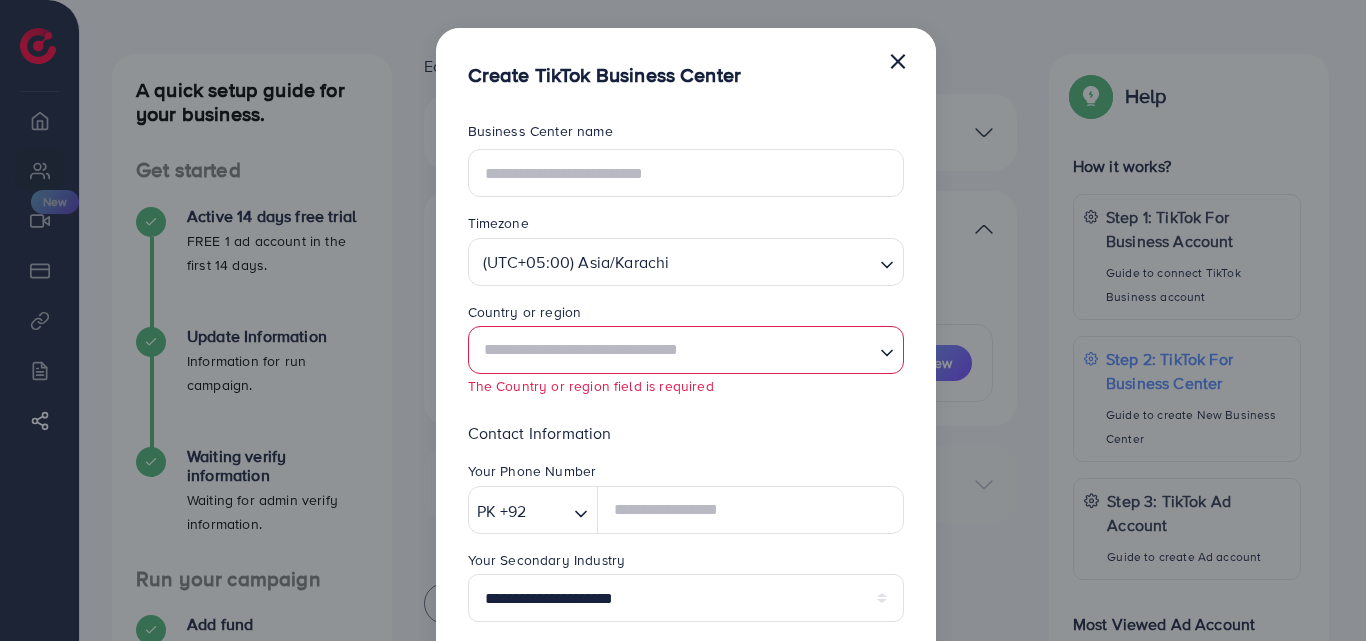 select 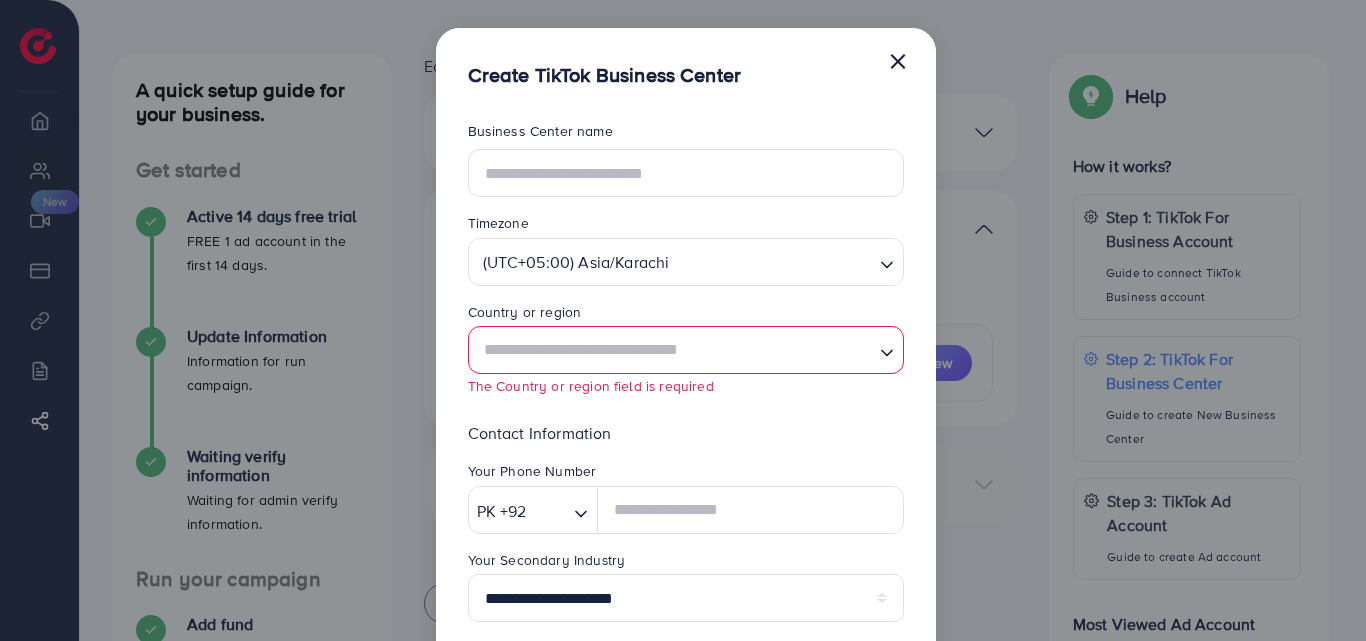 type 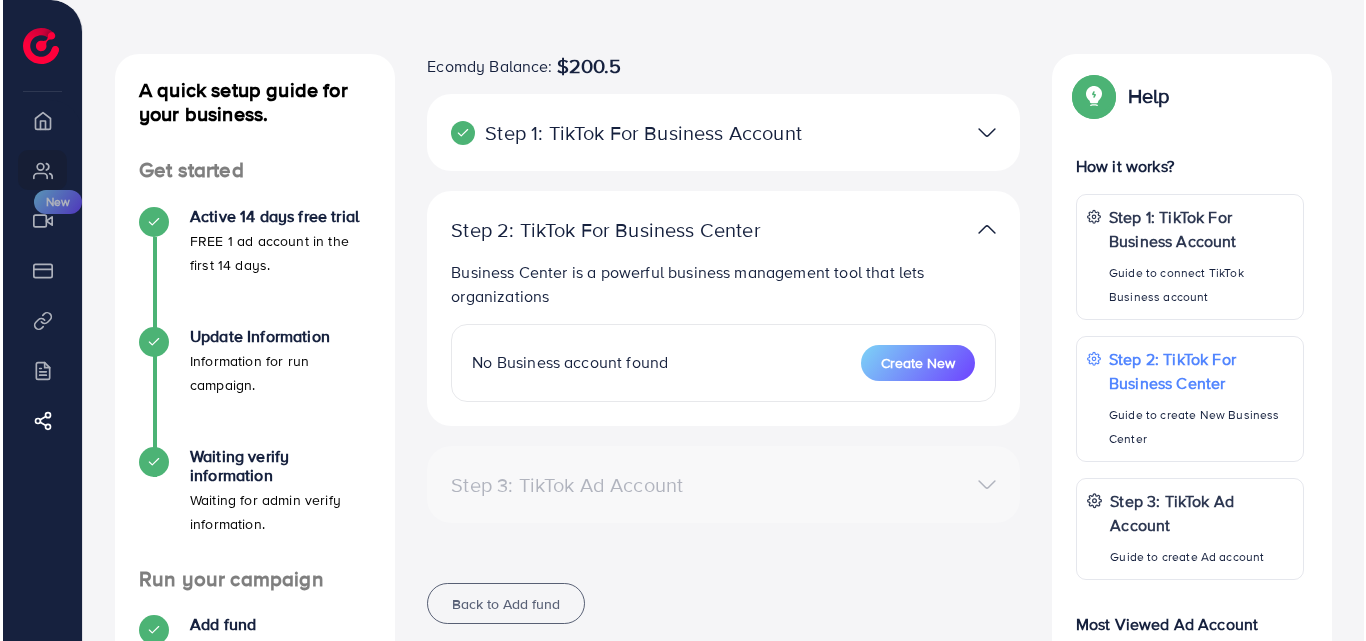 scroll, scrollTop: 363, scrollLeft: 0, axis: vertical 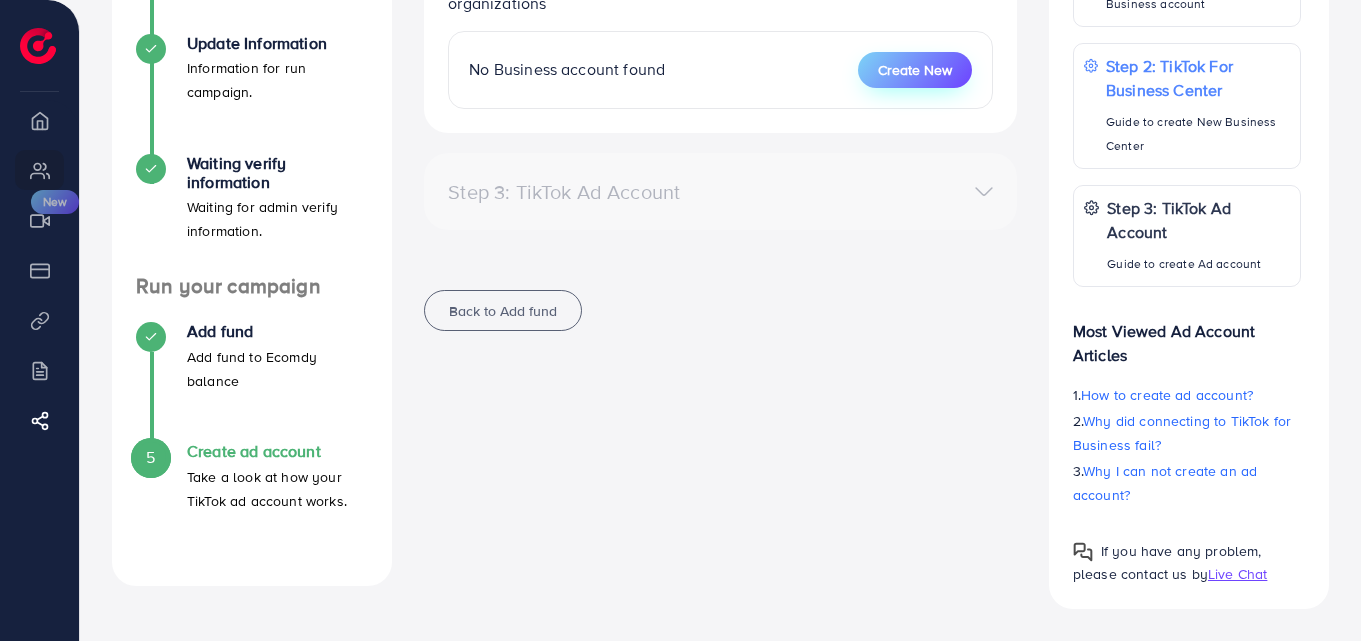 click on "Create New" at bounding box center (915, 70) 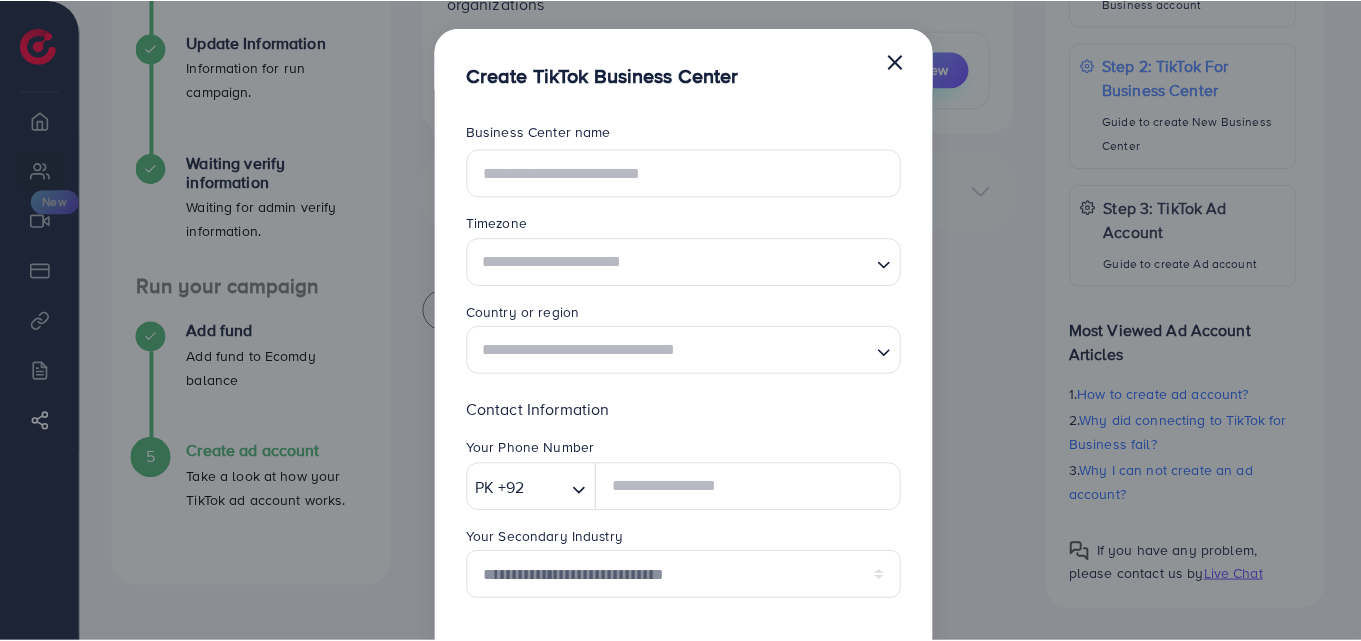 scroll, scrollTop: 0, scrollLeft: 0, axis: both 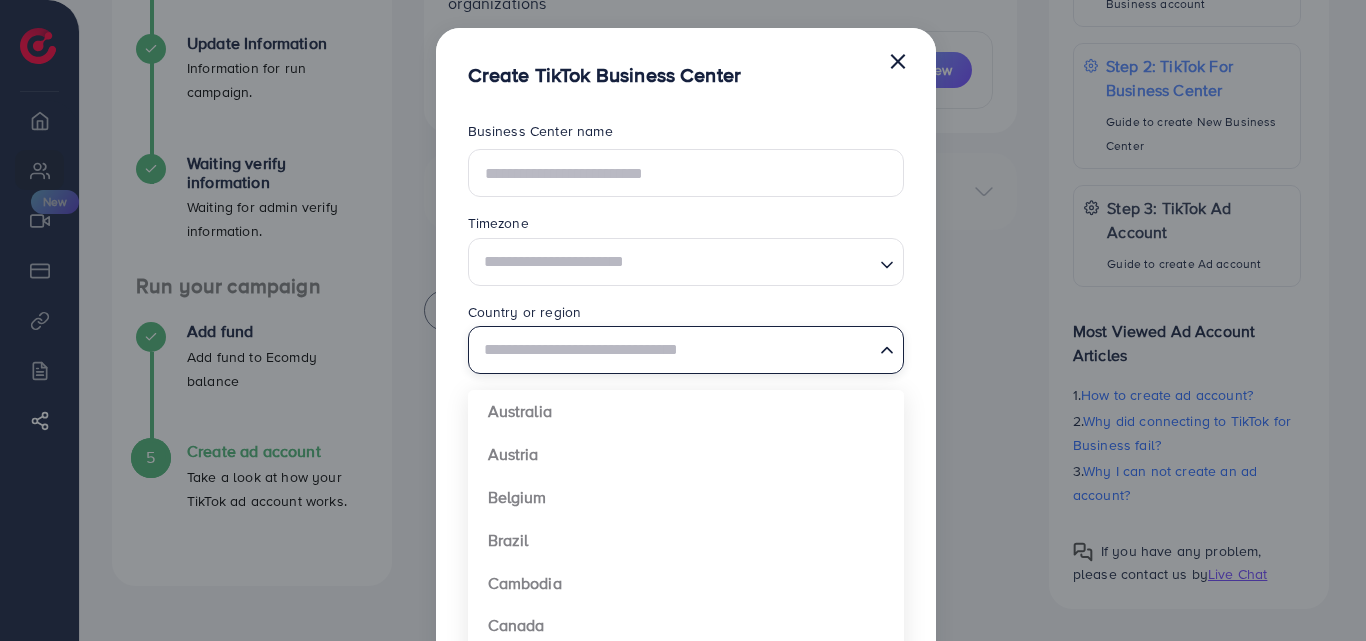 click at bounding box center (674, 350) 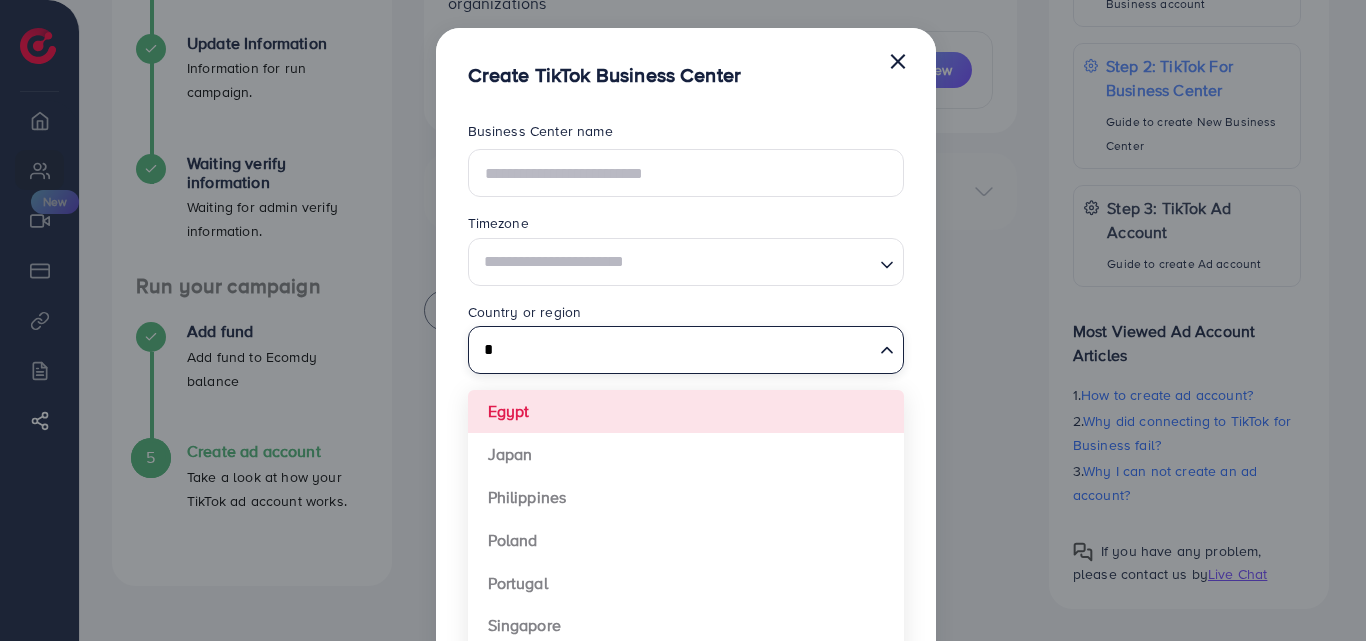 type 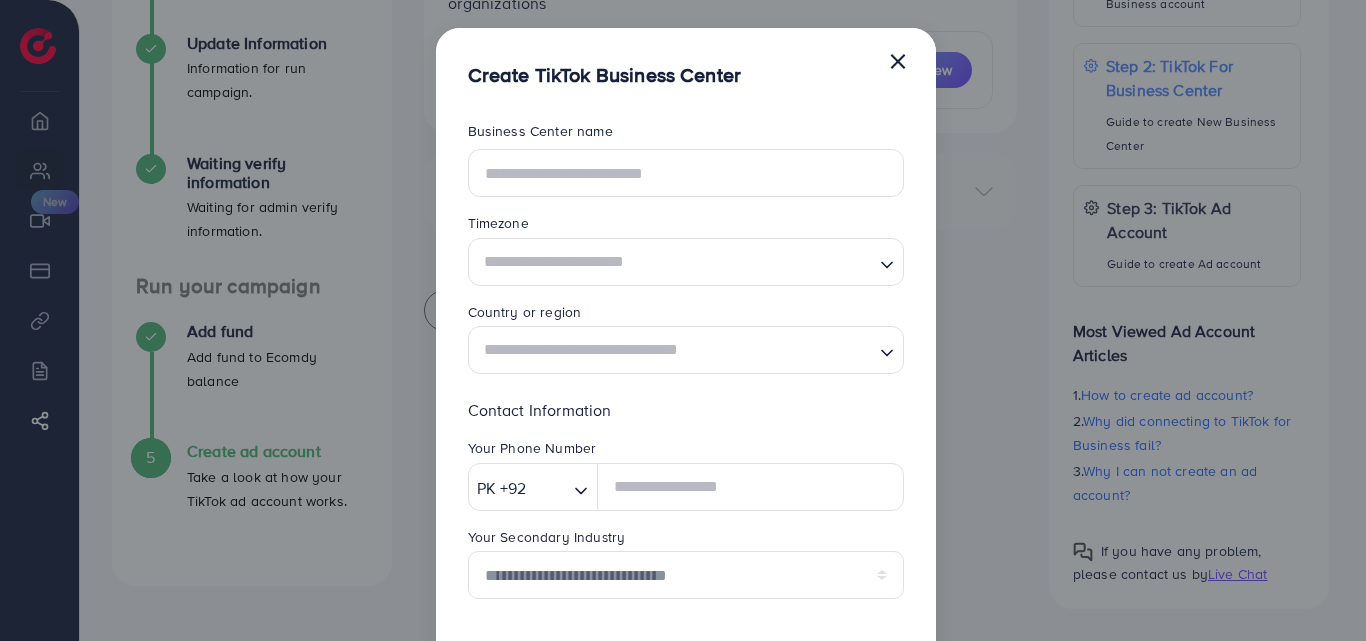click on "**********" at bounding box center (683, 320) 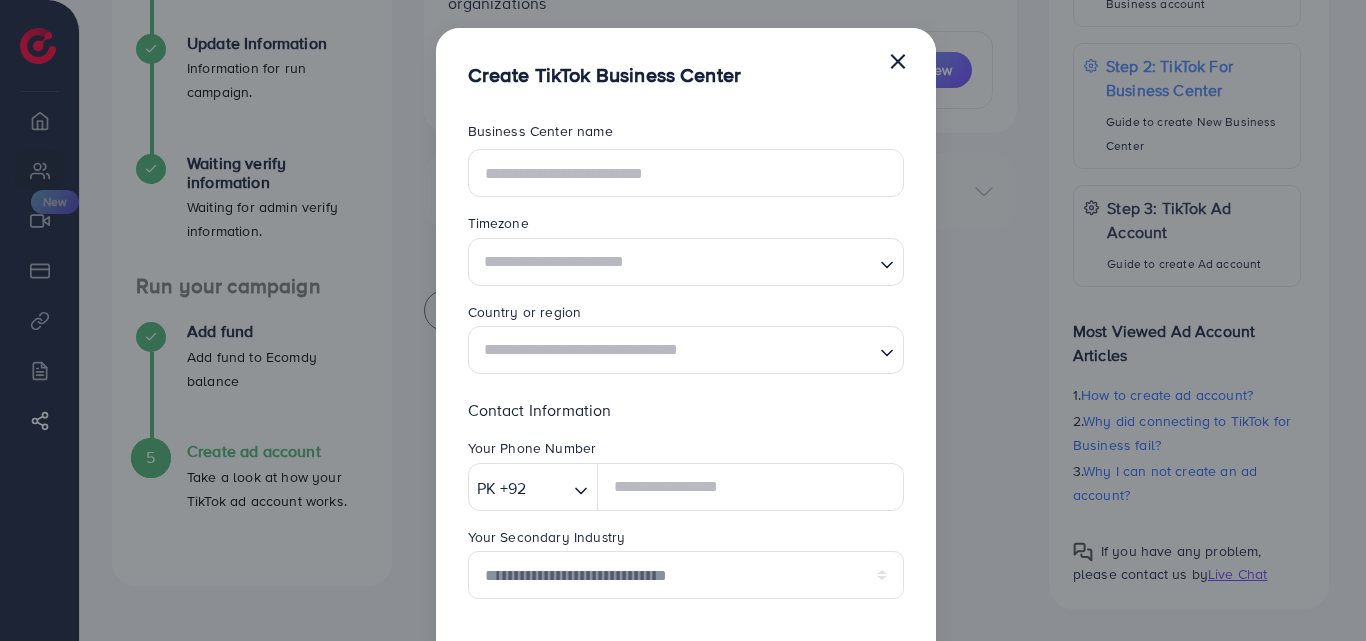 click on "×" at bounding box center [898, 60] 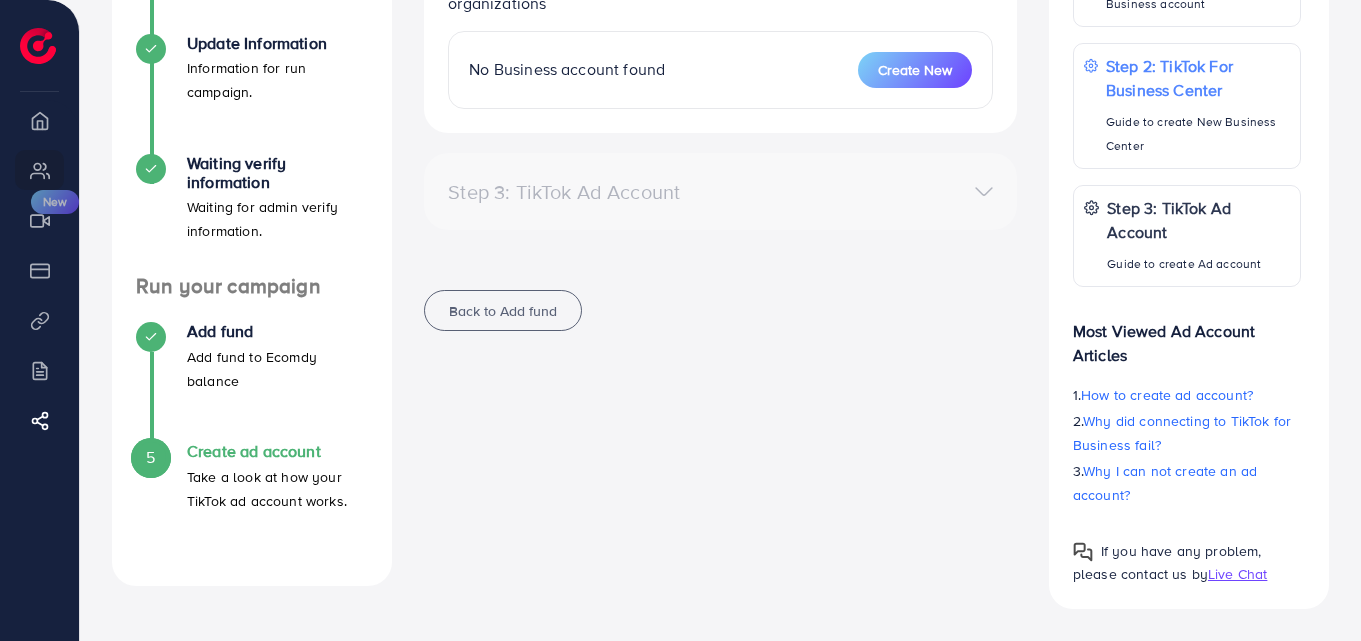 click on "Live Chat" at bounding box center (1237, 574) 